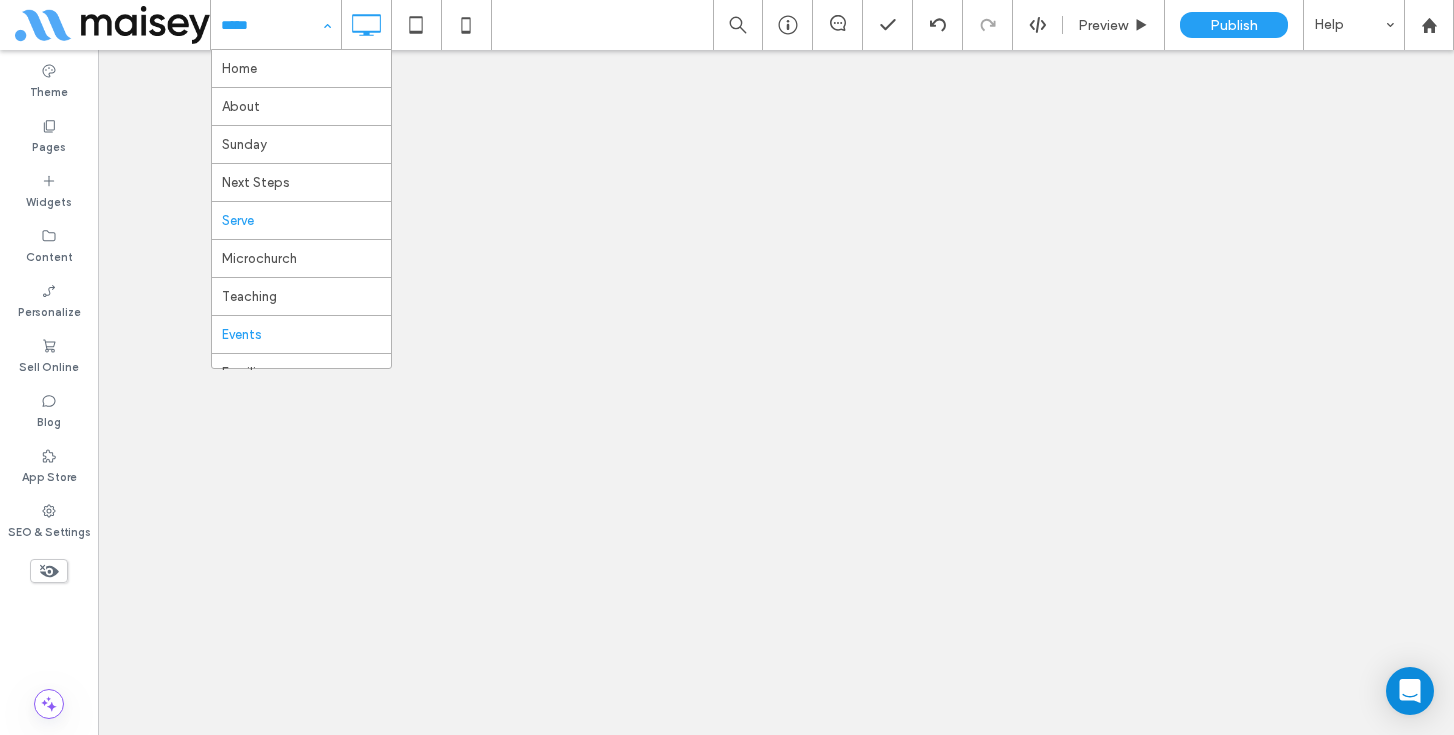 scroll, scrollTop: 0, scrollLeft: 0, axis: both 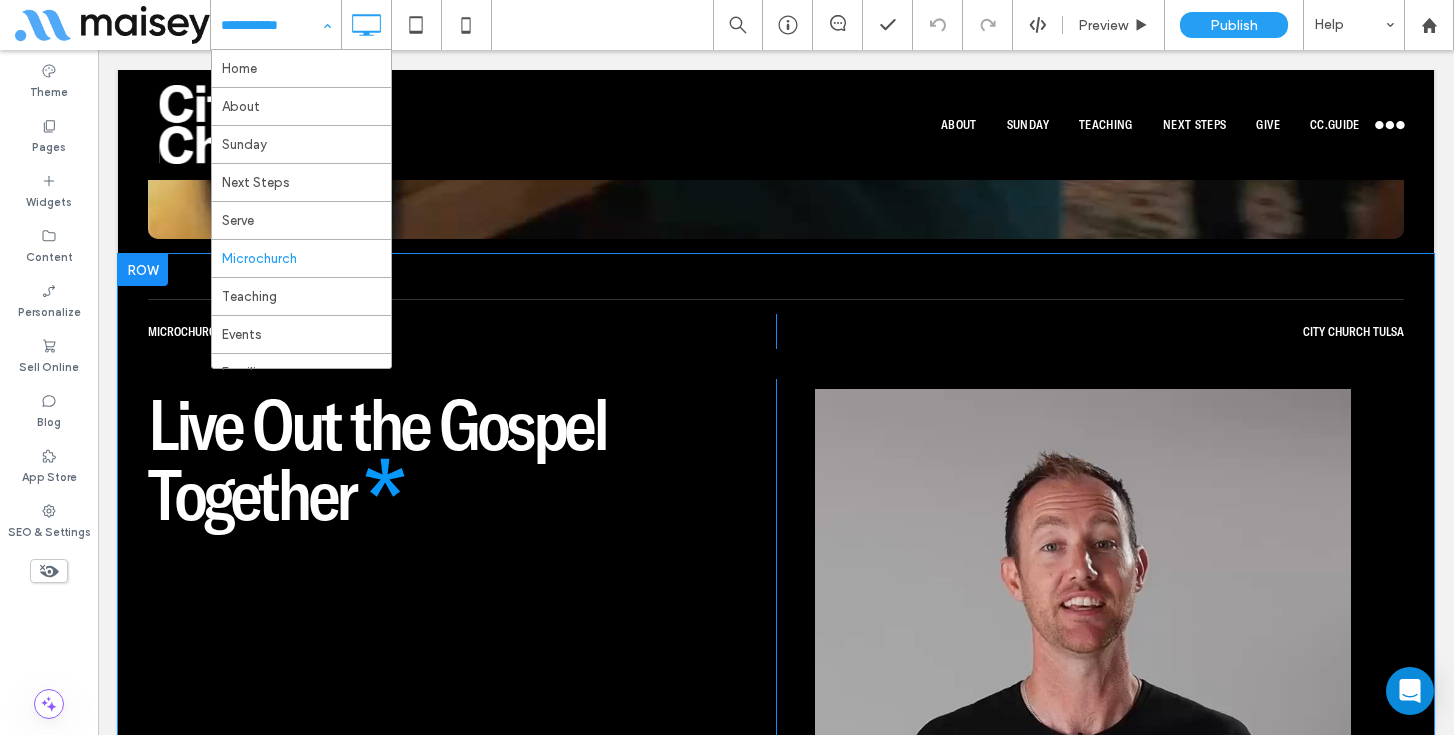 click at bounding box center [143, 270] 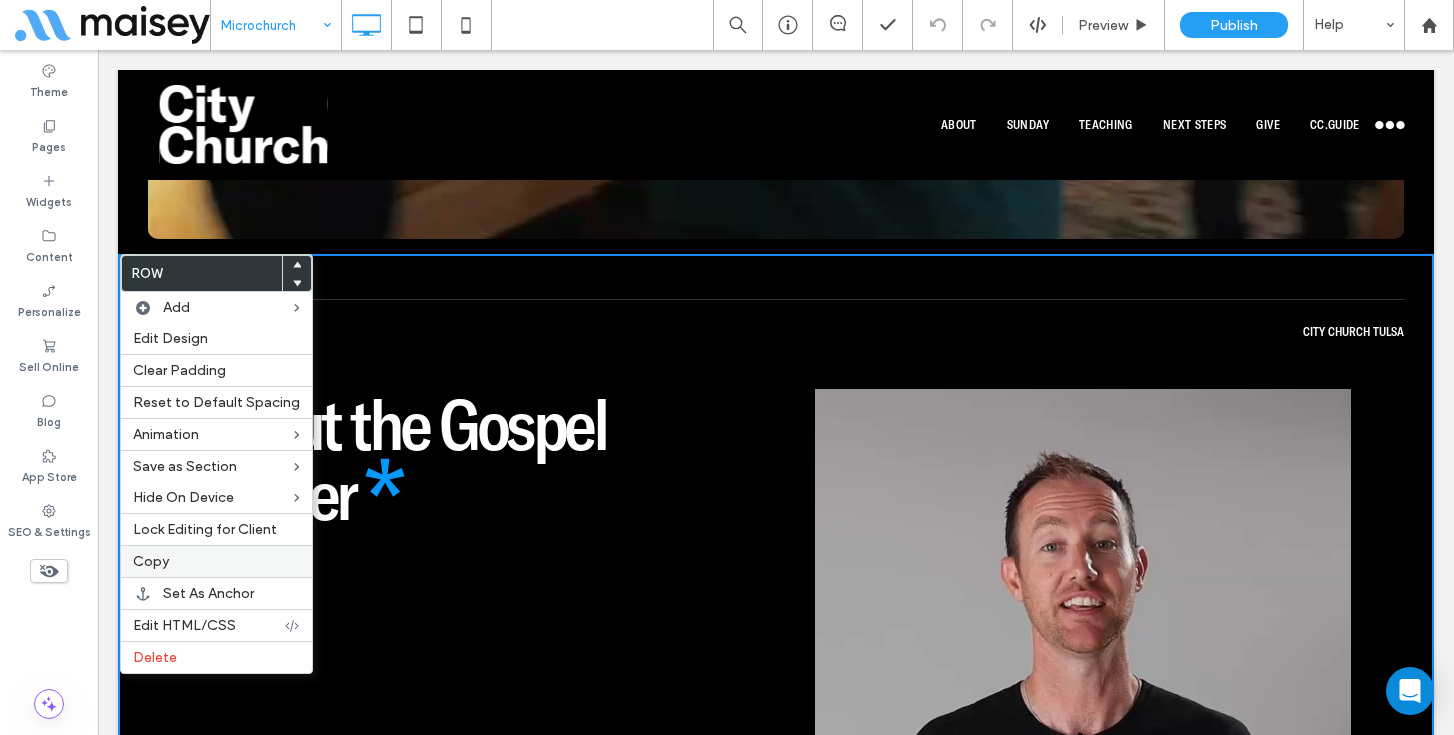 click on "Copy" at bounding box center (151, 561) 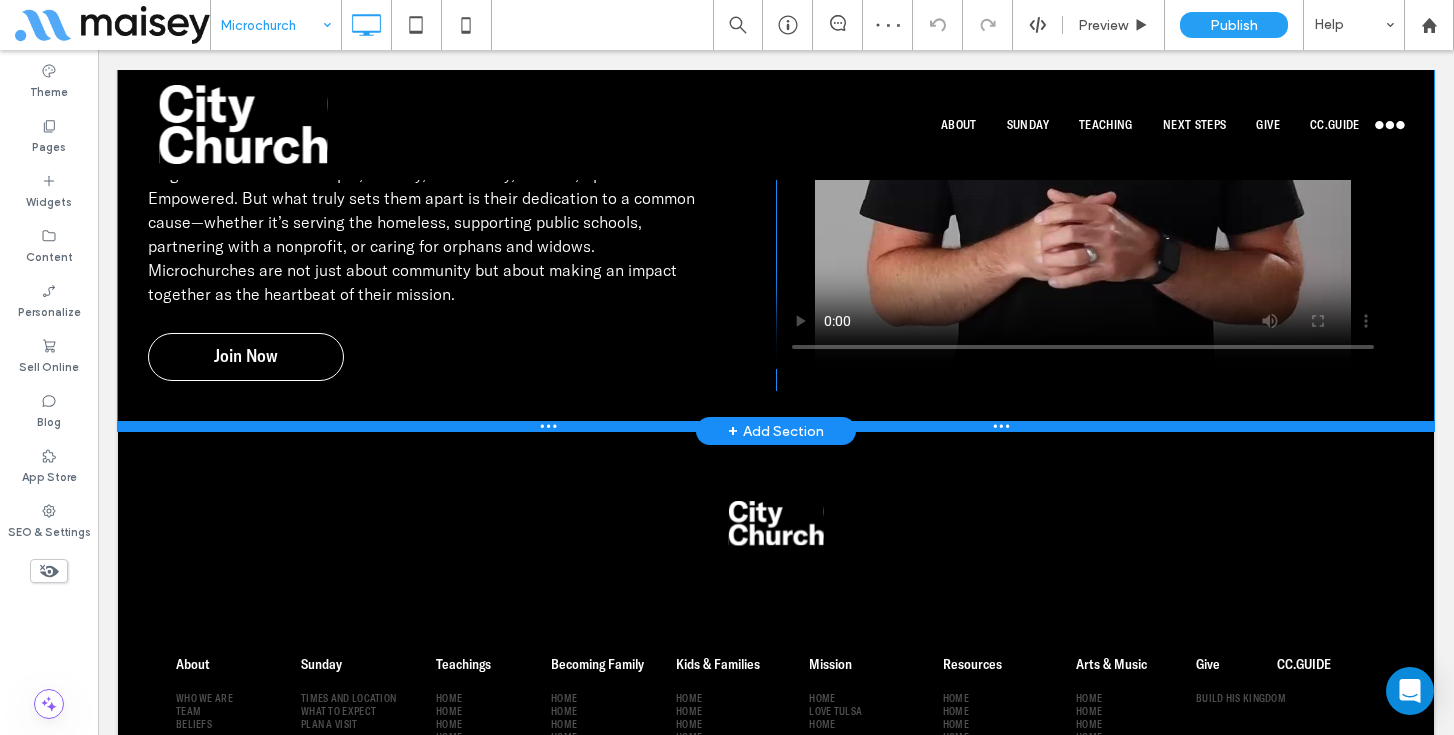 scroll, scrollTop: 1377, scrollLeft: 0, axis: vertical 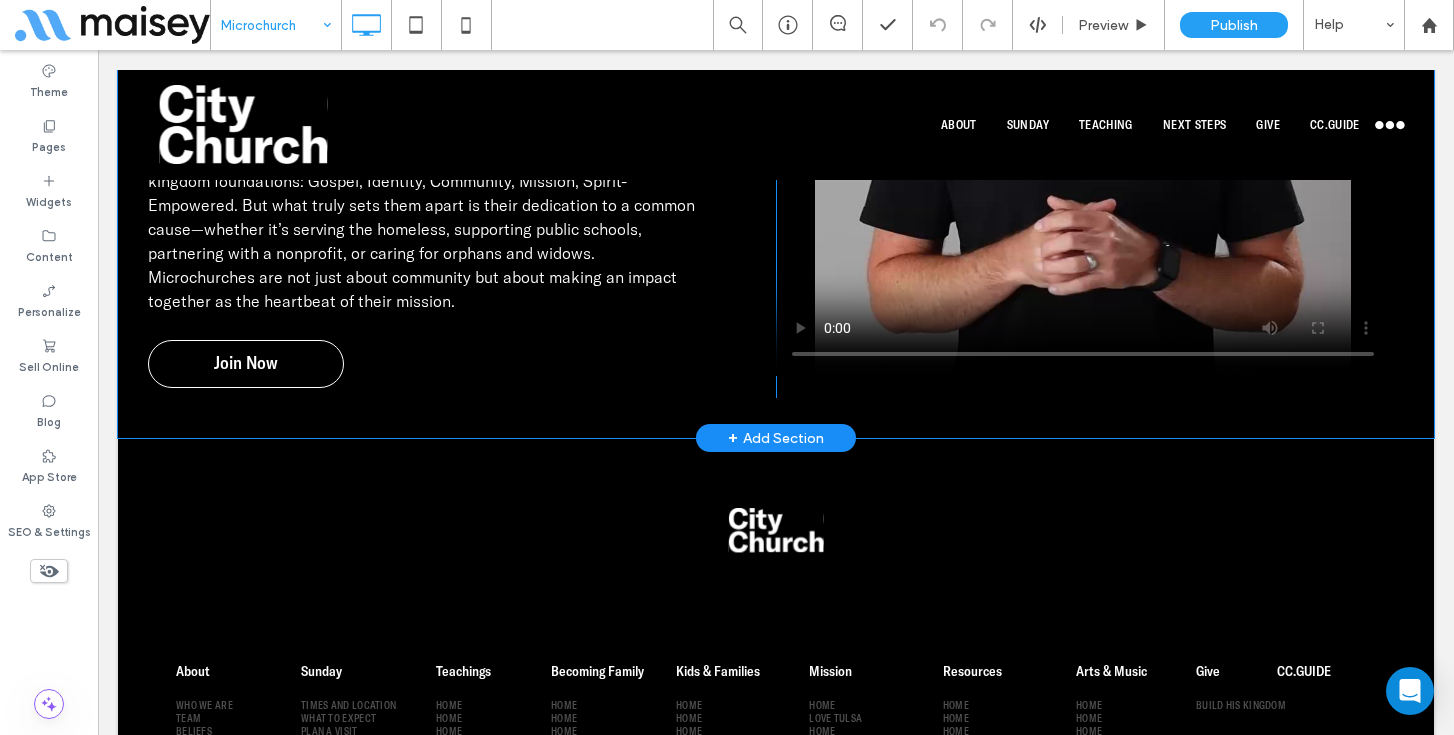 click on "+ Add Section" at bounding box center [776, 438] 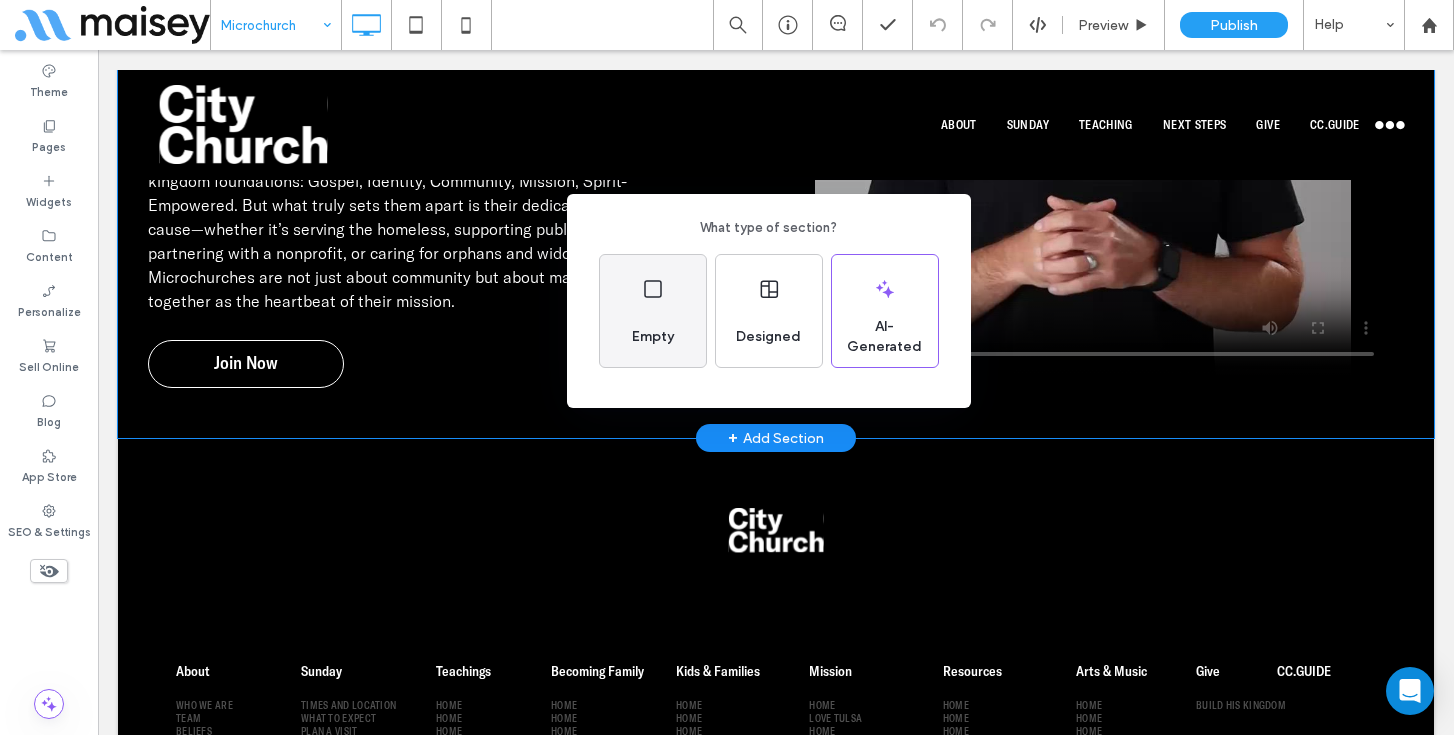 click on "Empty" at bounding box center [653, 337] 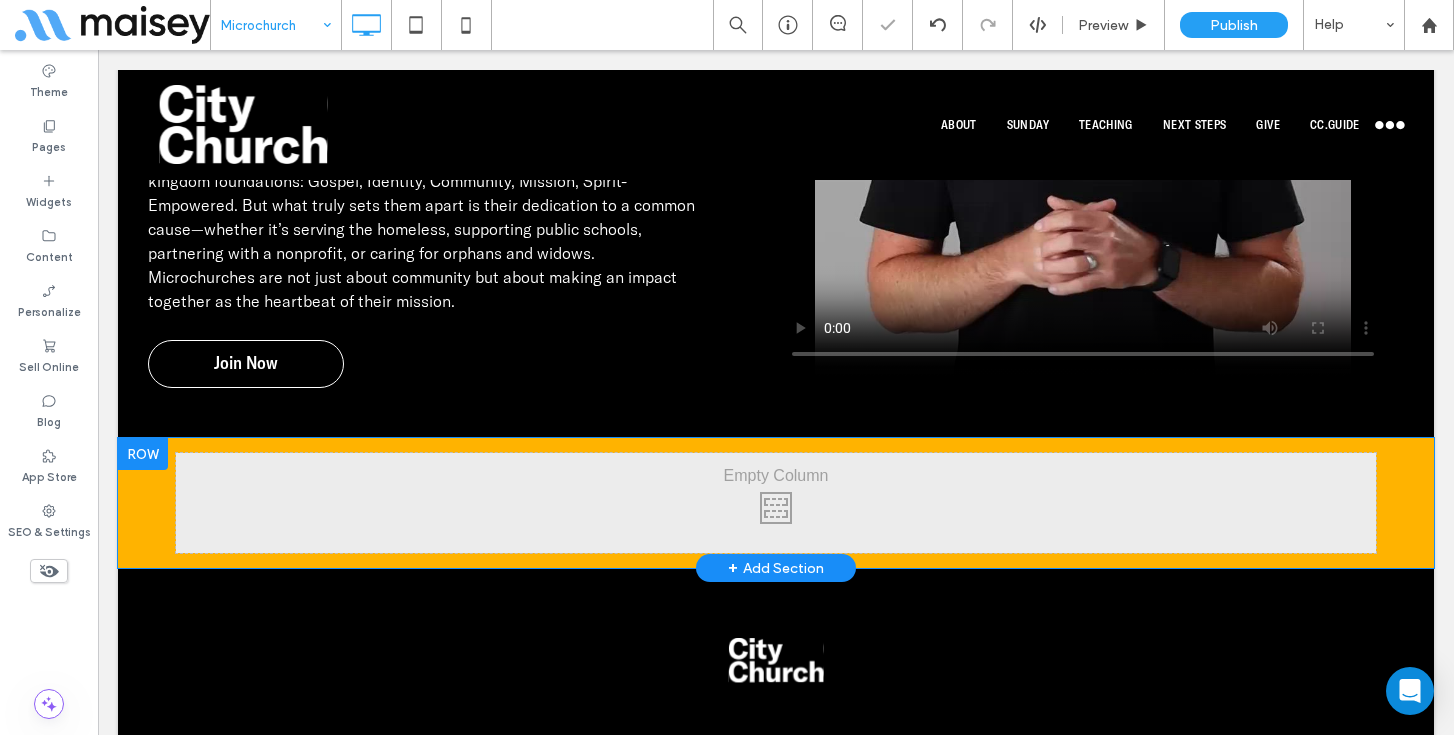 click at bounding box center [143, 454] 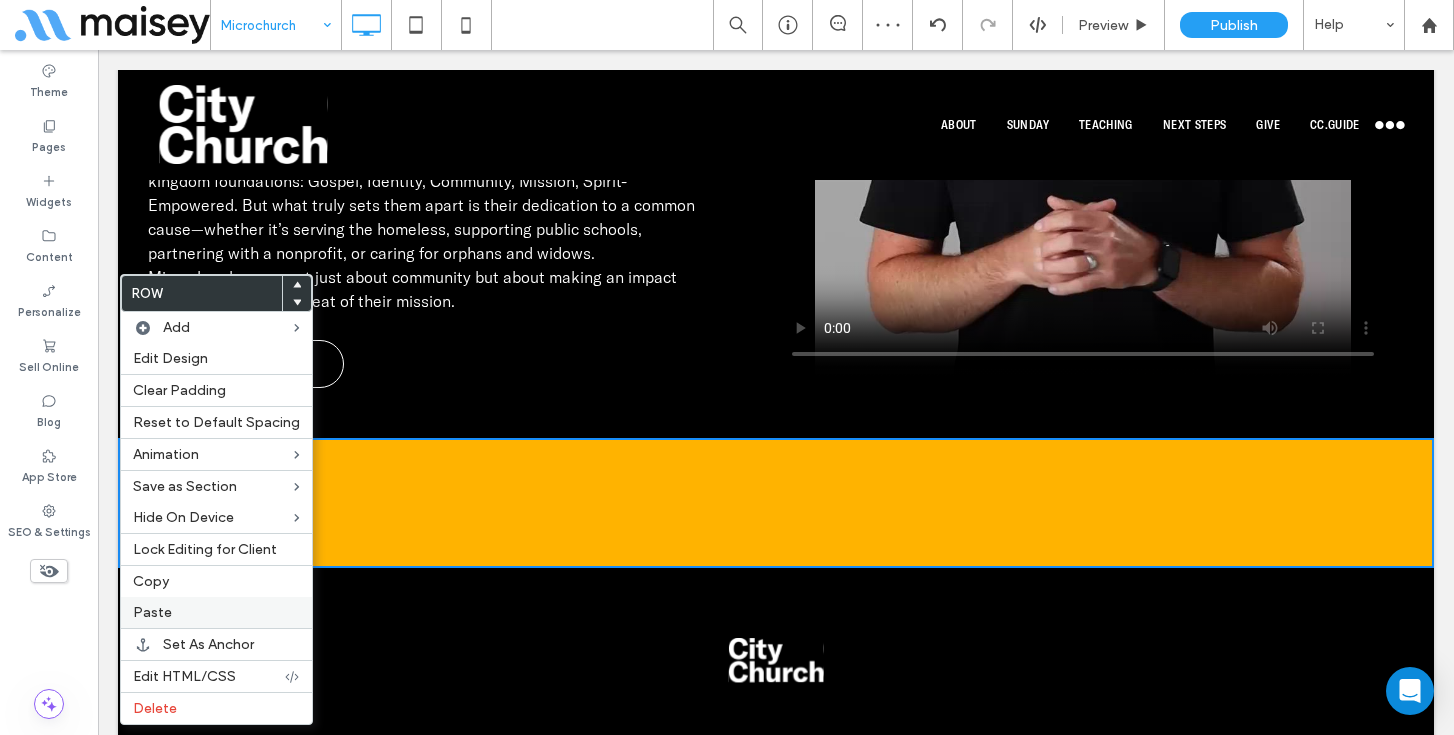 click on "Paste" at bounding box center (152, 612) 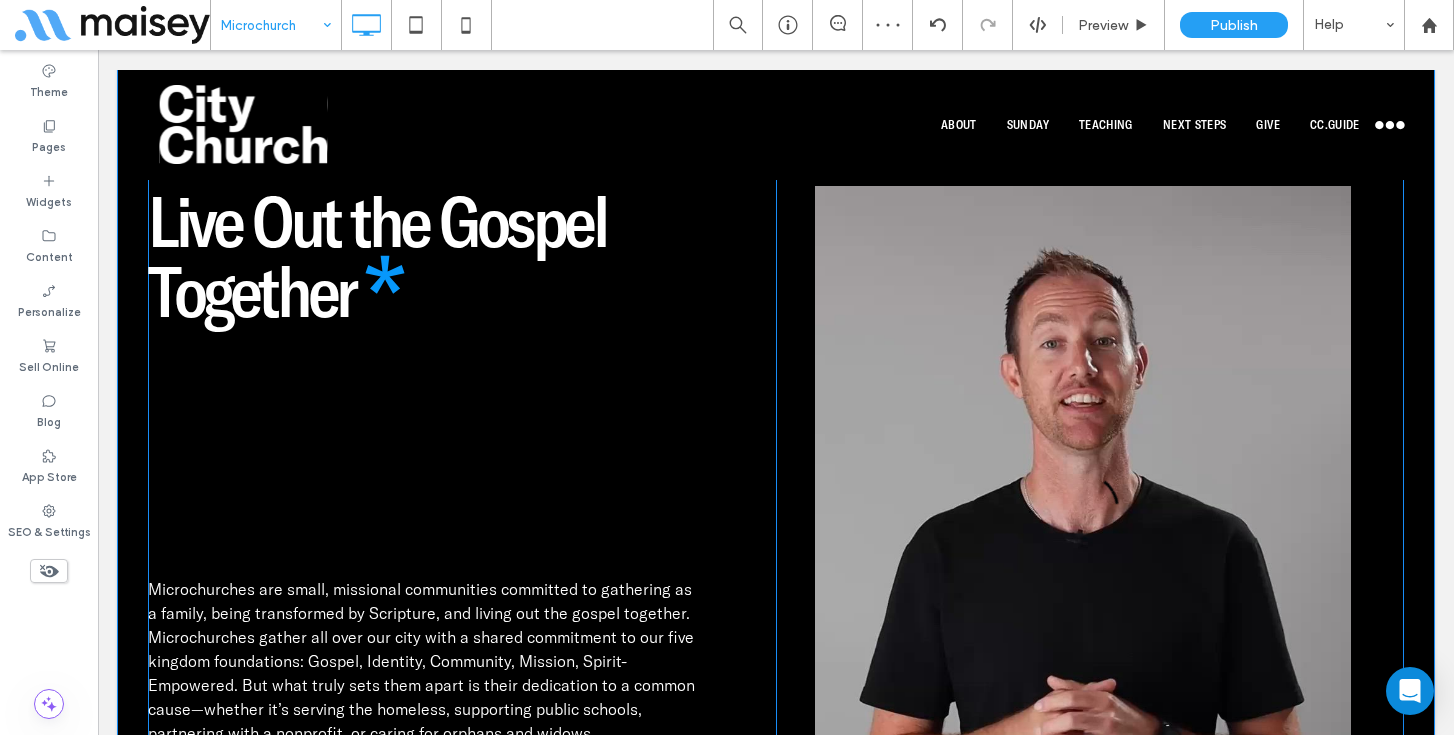 scroll, scrollTop: 2091, scrollLeft: 0, axis: vertical 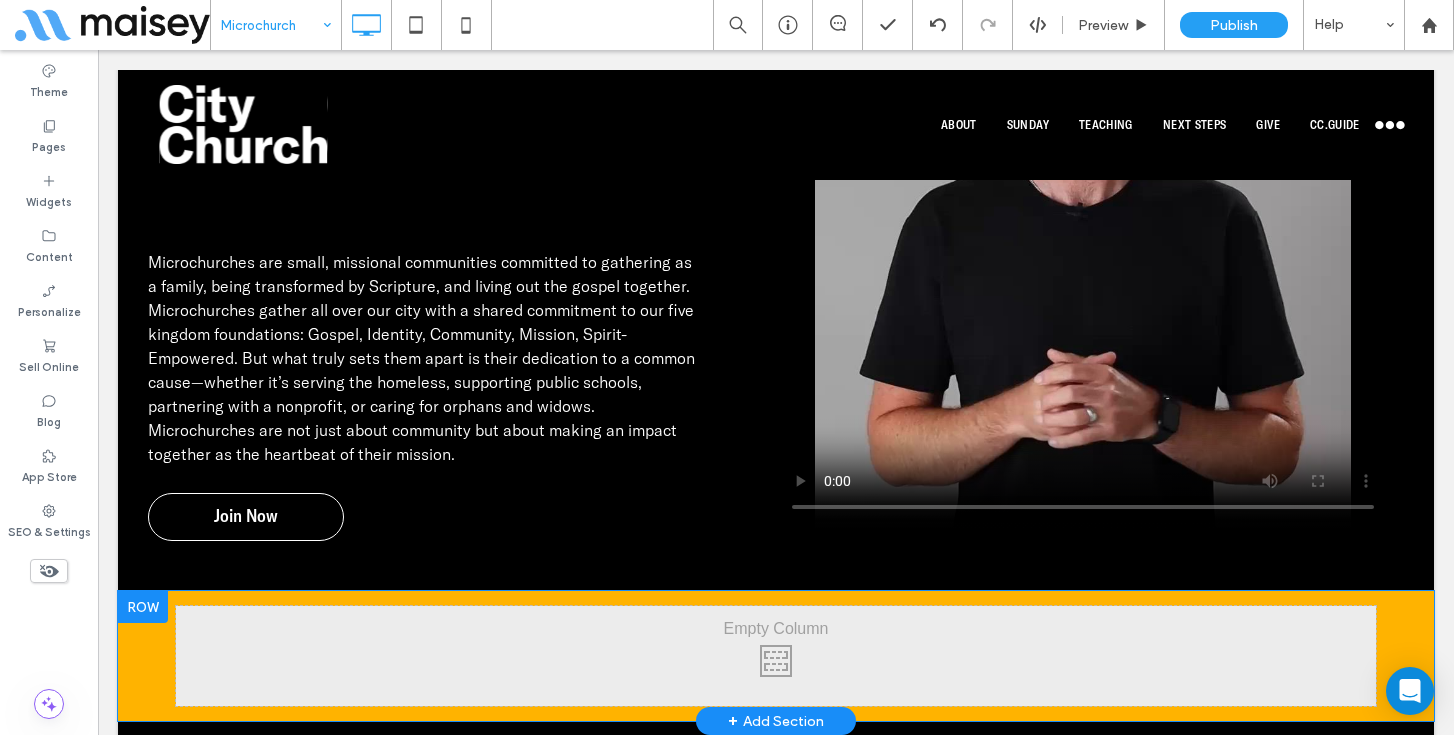 click at bounding box center [143, 607] 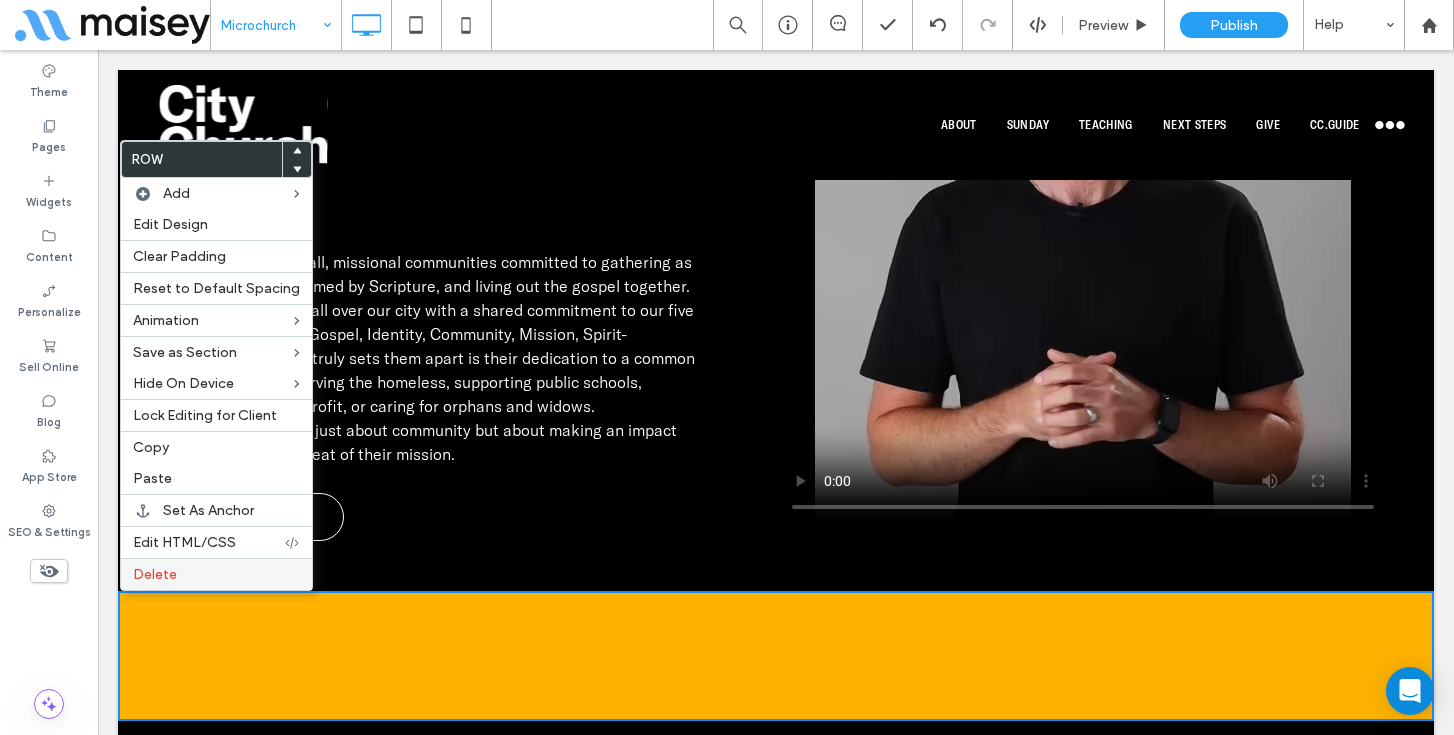click on "Delete" at bounding box center (216, 574) 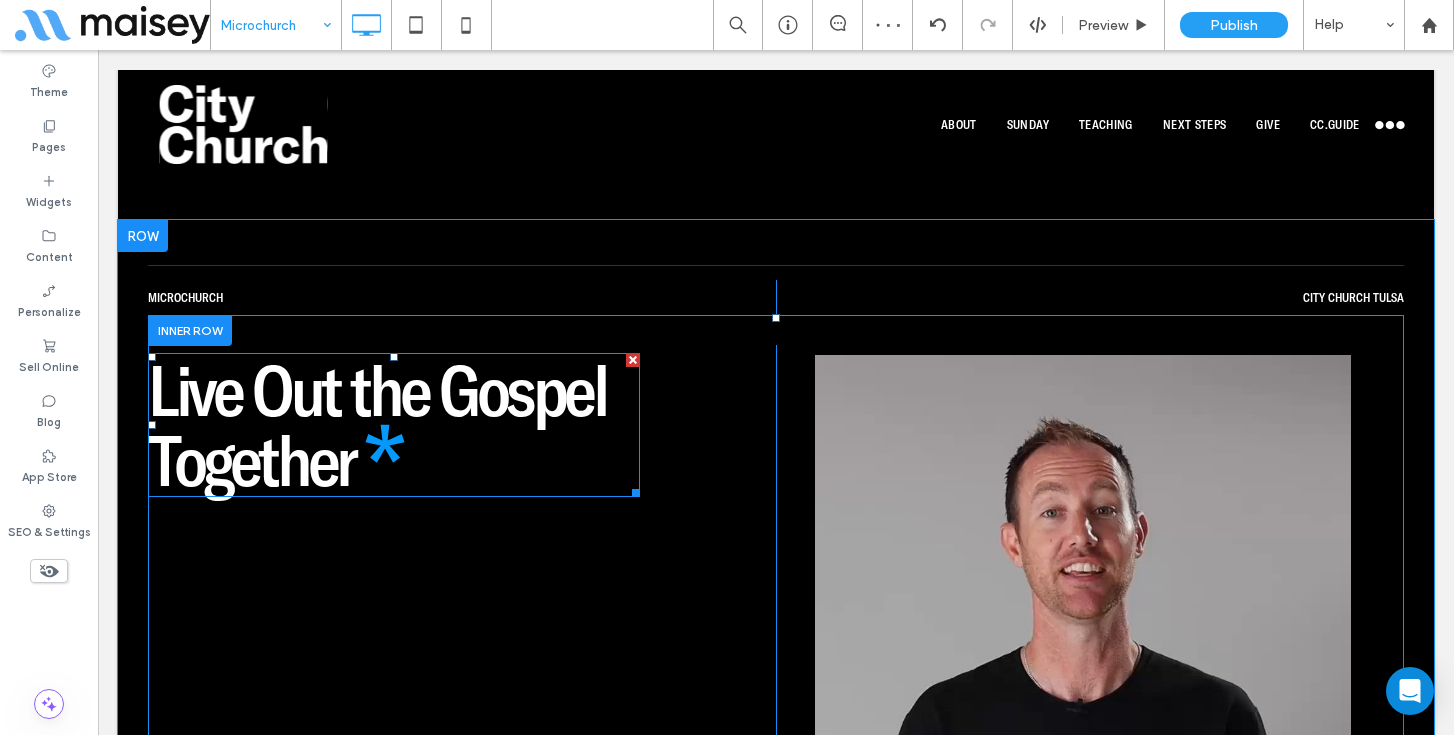 scroll, scrollTop: 1588, scrollLeft: 0, axis: vertical 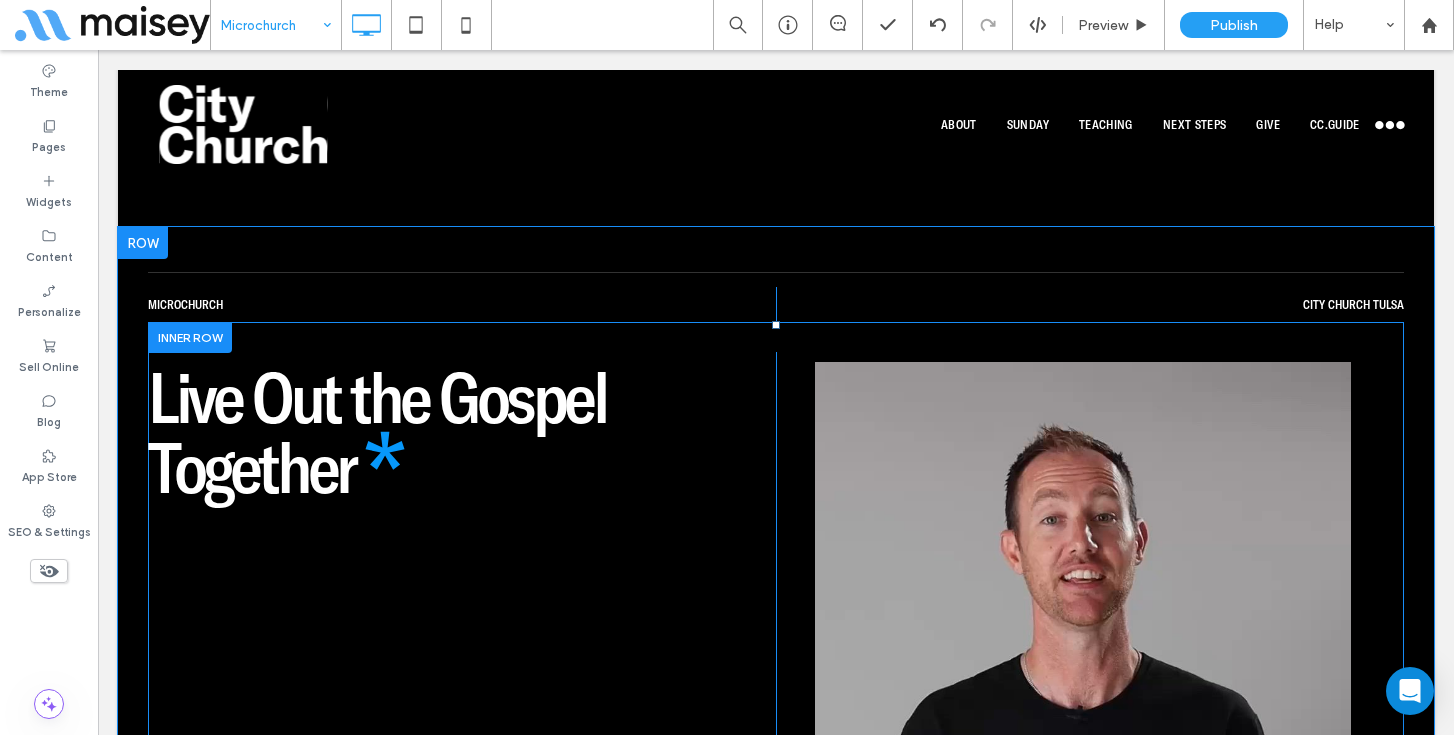 click on "Click To Paste     Click To Paste" at bounding box center [1090, 703] 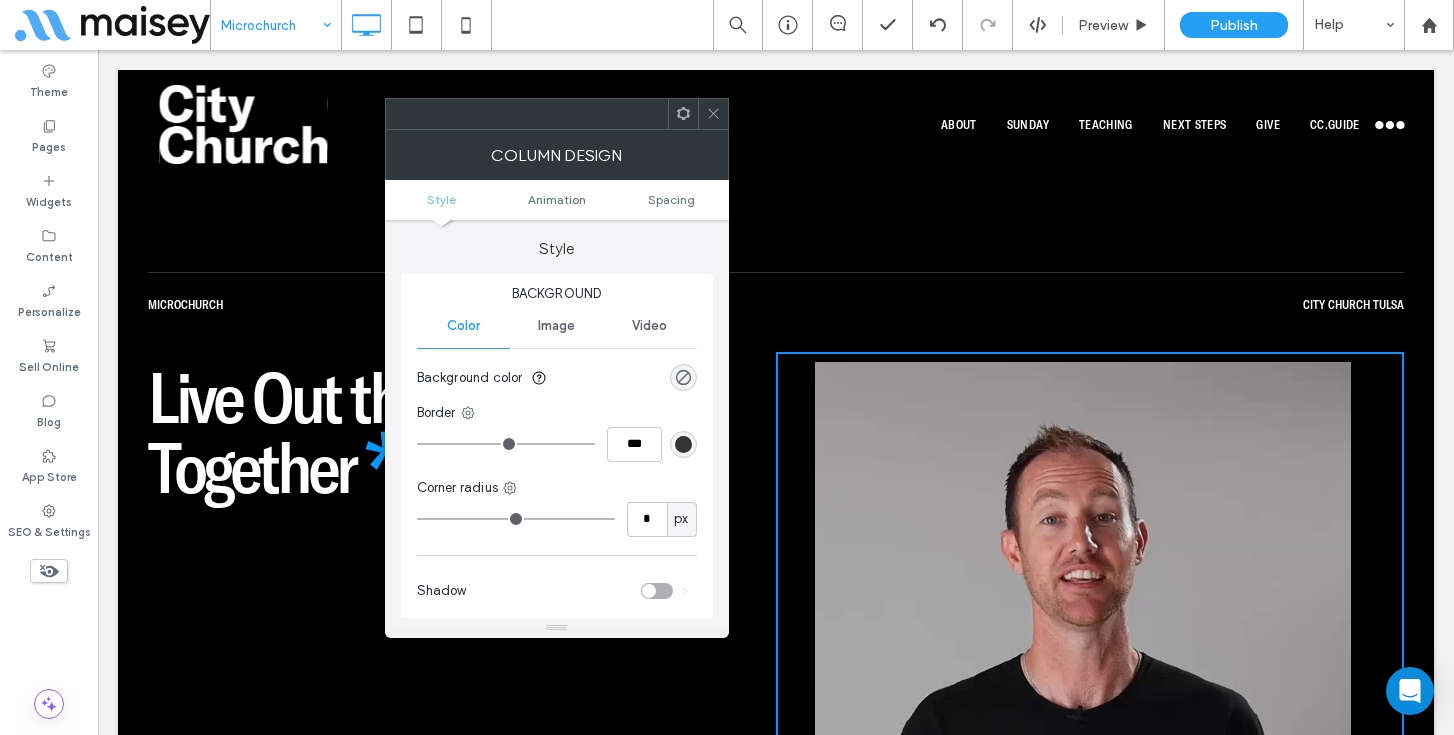 click 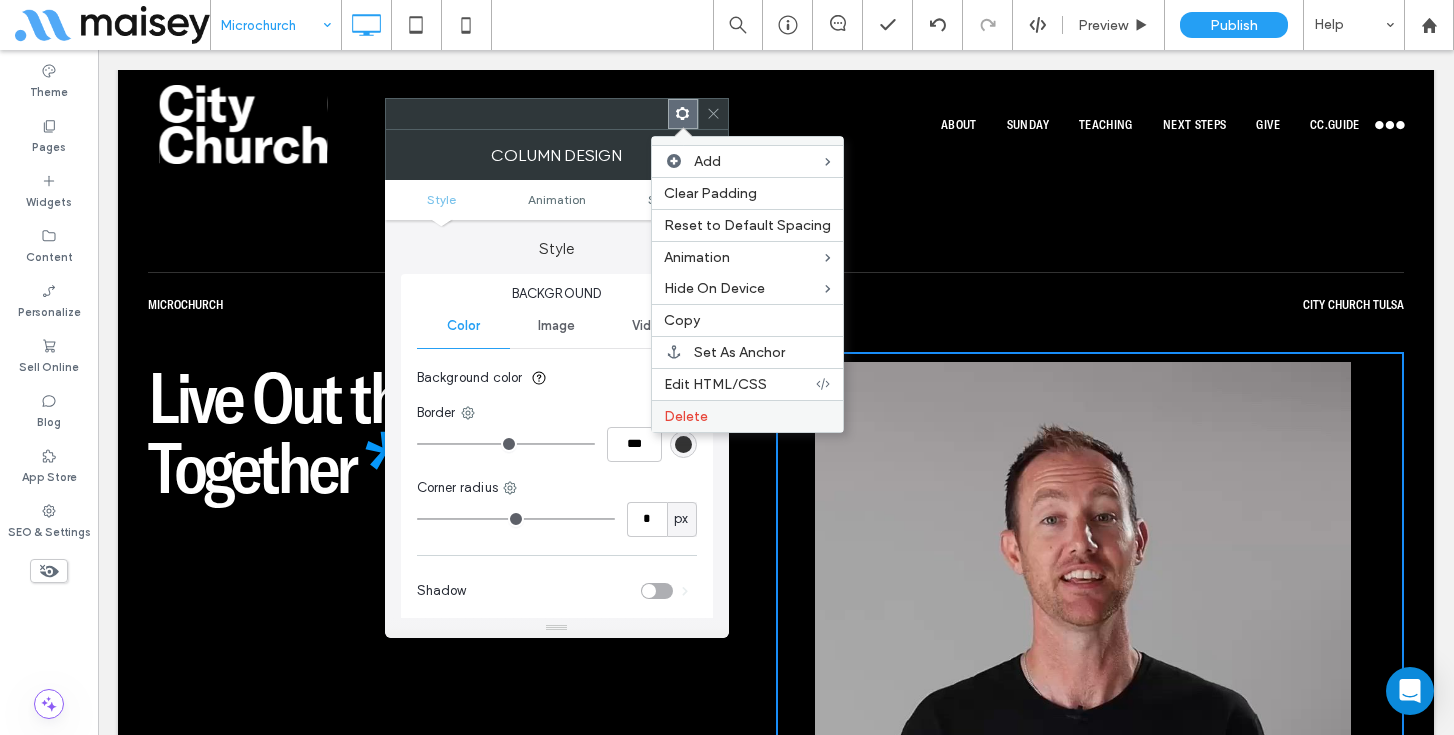 click on "Delete" at bounding box center (686, 416) 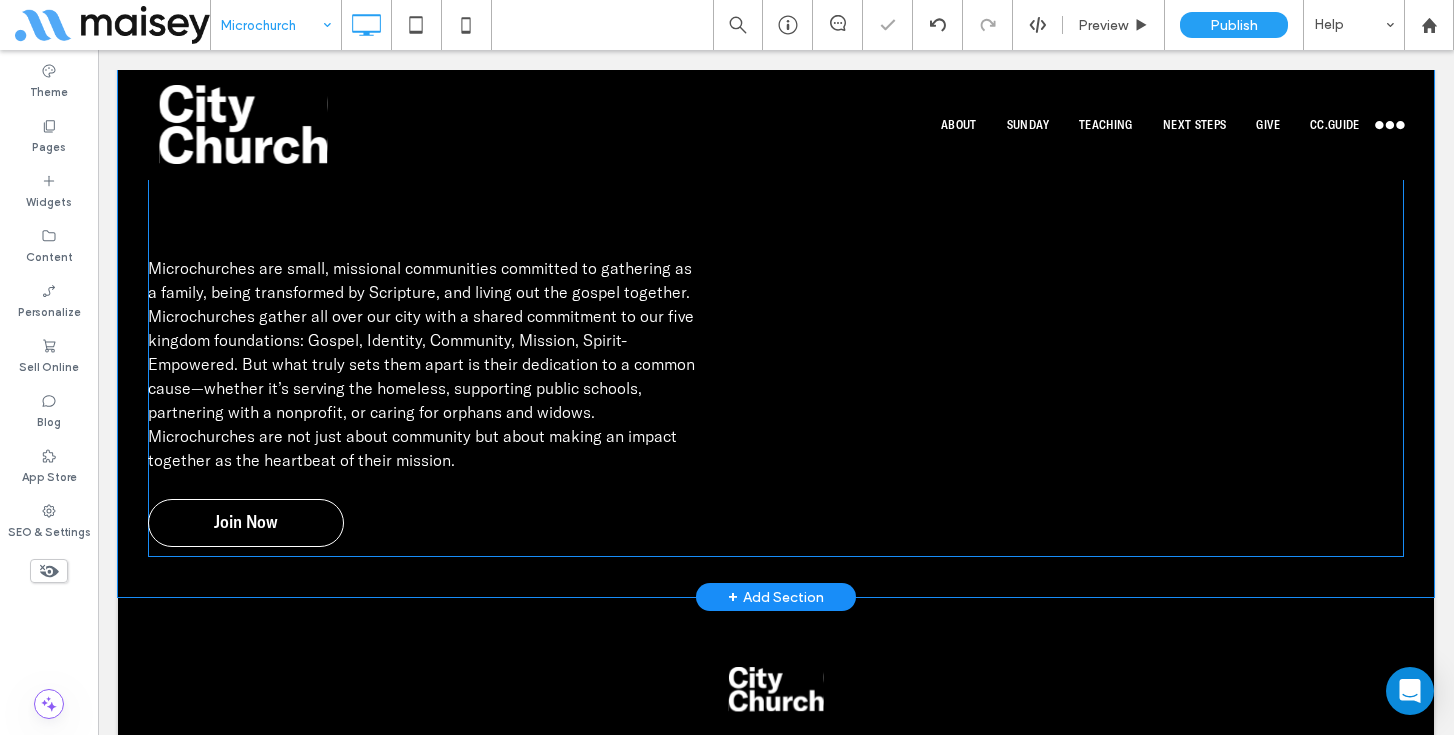 scroll, scrollTop: 2105, scrollLeft: 0, axis: vertical 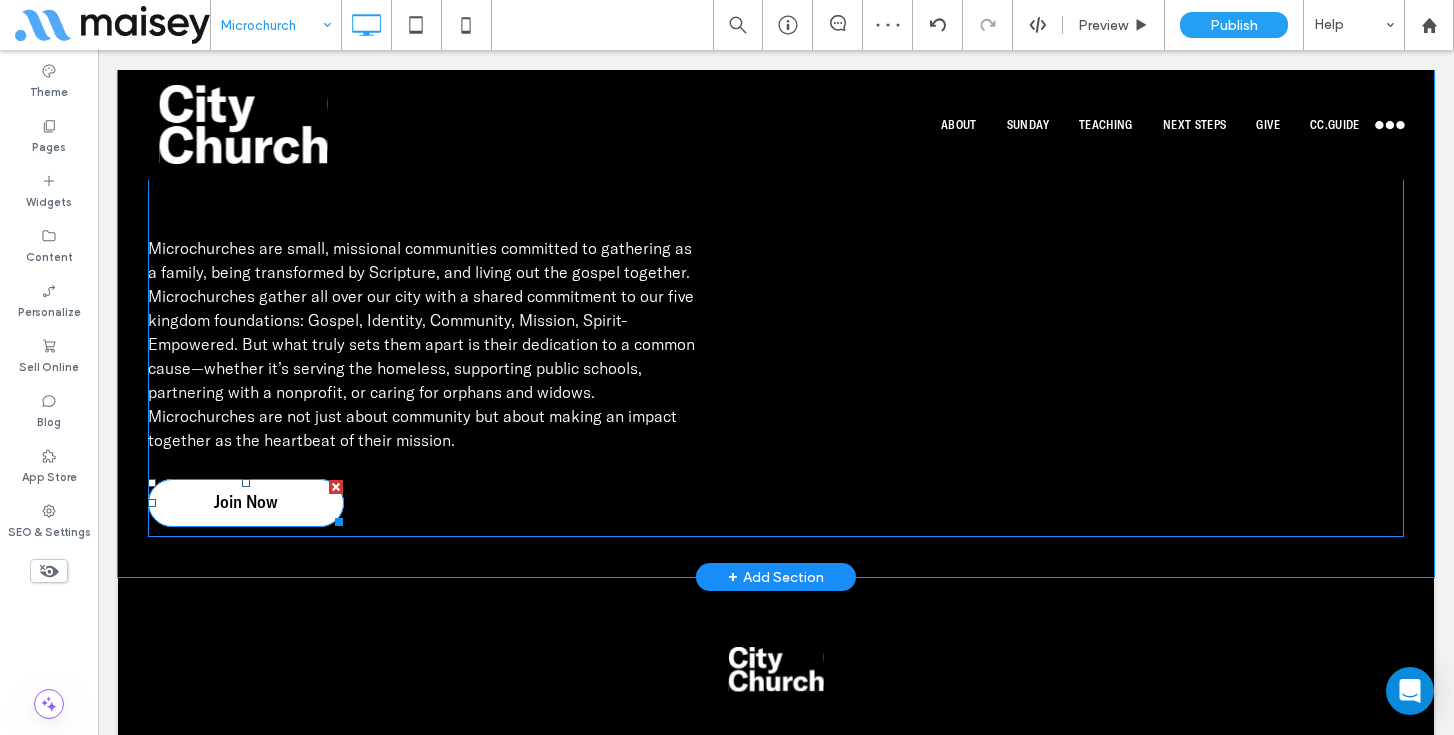drag, startPoint x: 336, startPoint y: 484, endPoint x: 435, endPoint y: 534, distance: 110.909874 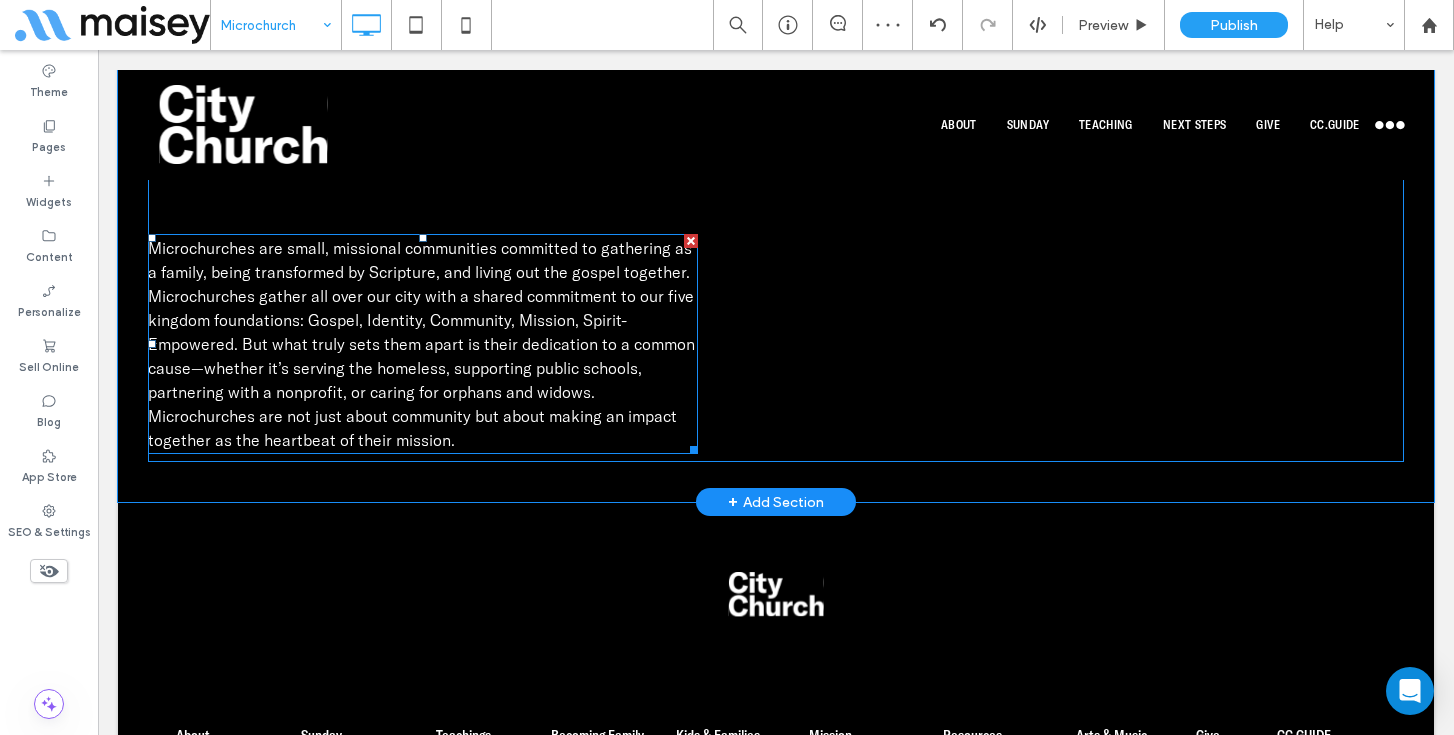 click at bounding box center (691, 241) 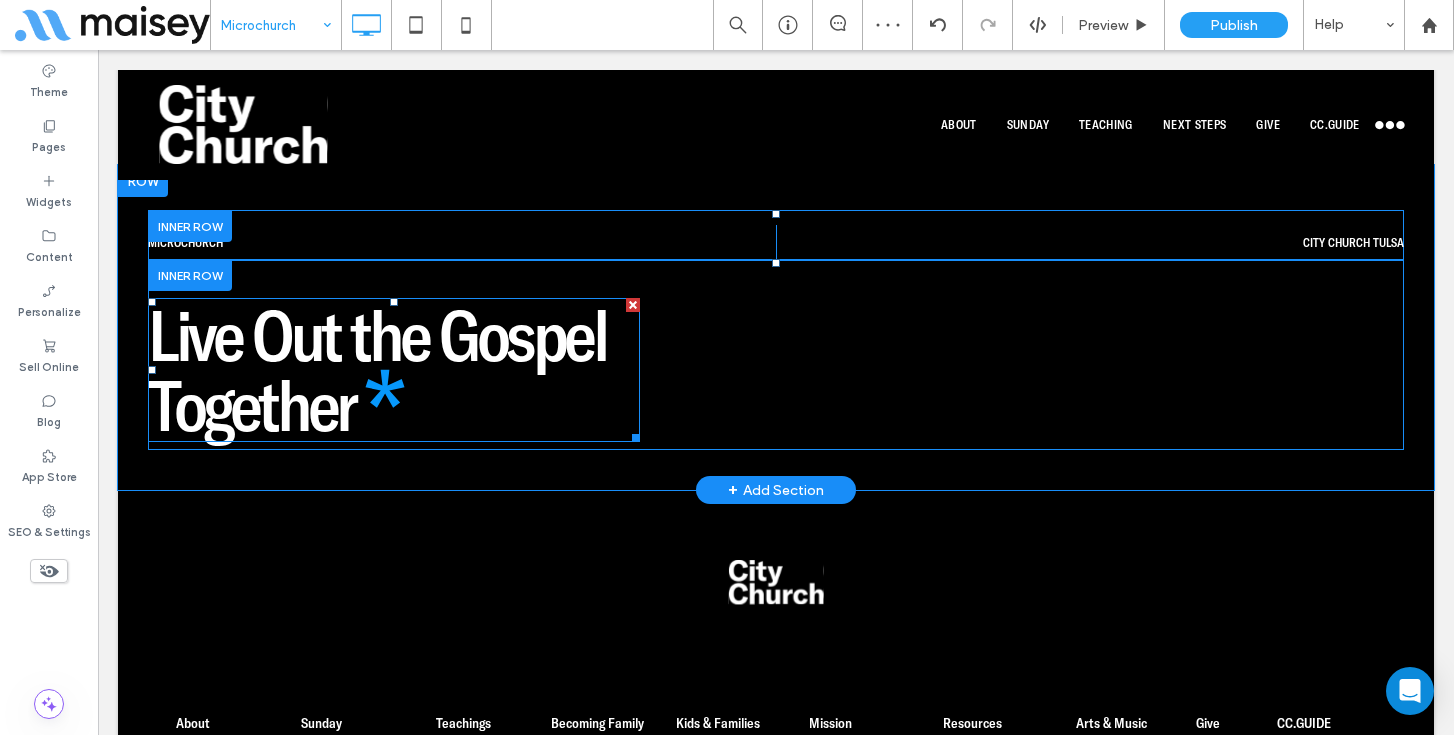 scroll, scrollTop: 1448, scrollLeft: 0, axis: vertical 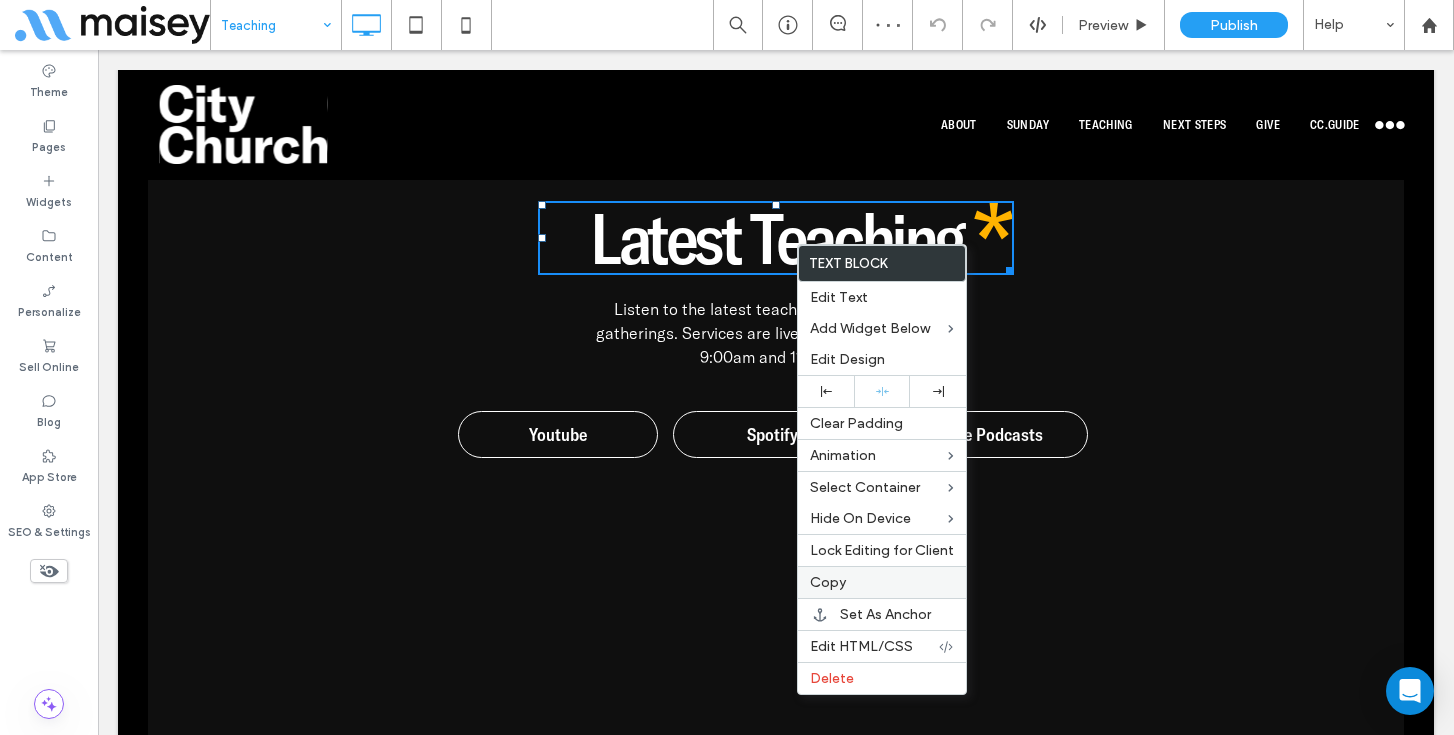 click on "Copy" at bounding box center (828, 582) 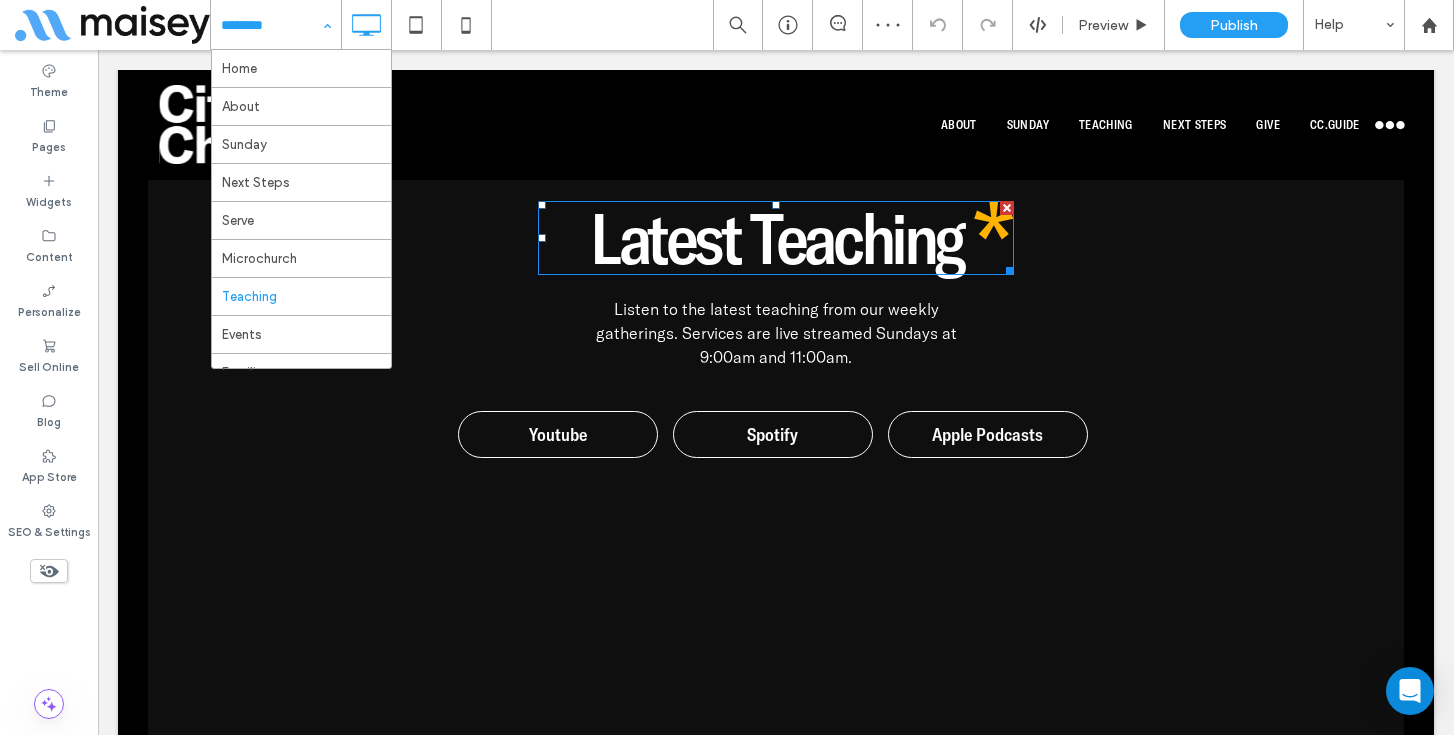 scroll, scrollTop: 629, scrollLeft: 0, axis: vertical 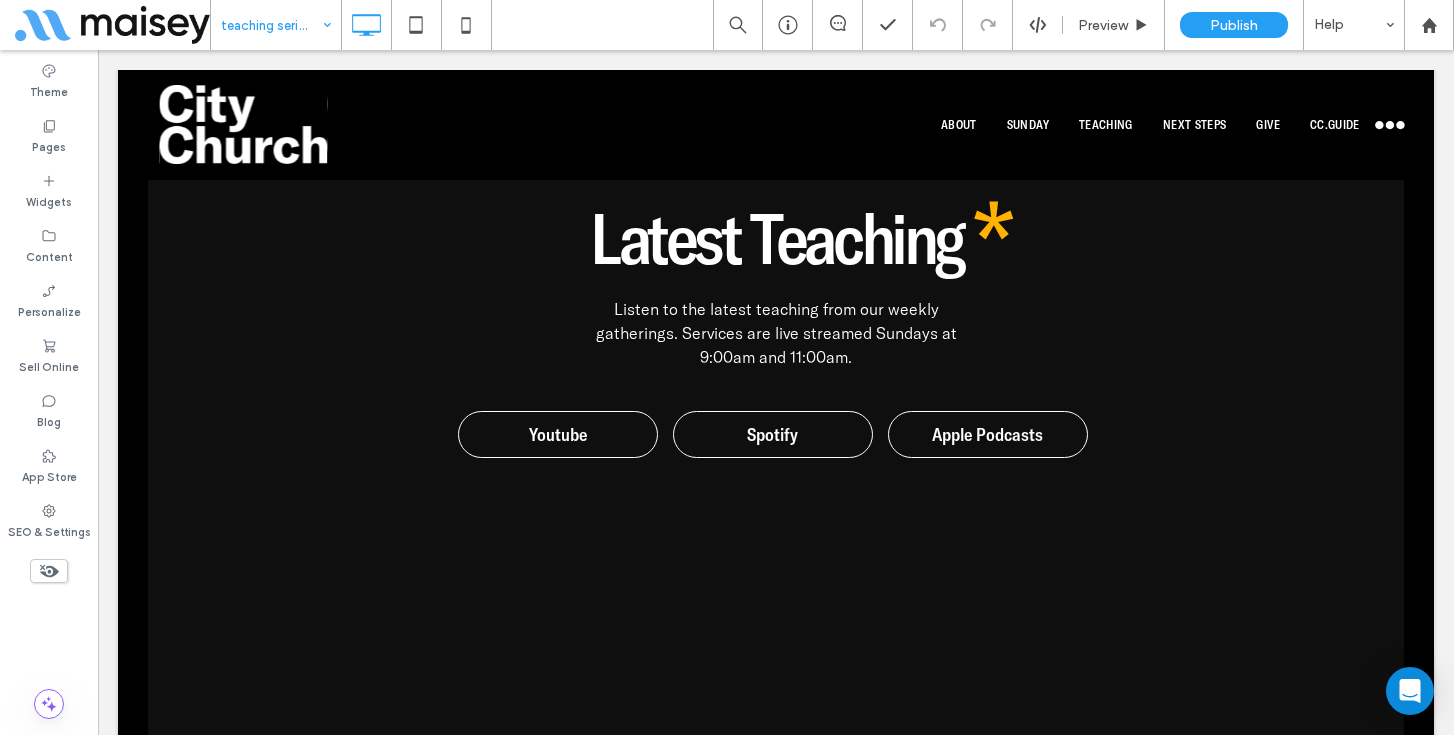 click on "teaching series Preview Publish Help
Site Comments Team & Clients Automate new comments Instantly notify your team when someone adds or updates a comment on a site. See Zap Examples
Theme Pages Widgets Content Personalize Sell Online Blog App Store SEO & Settings
Unhide?
Yes
Unhide?
Yes
Unhide?
Yes
Unhide?
Yes
Unhide?
Yes
Yes" at bounding box center (727, 367) 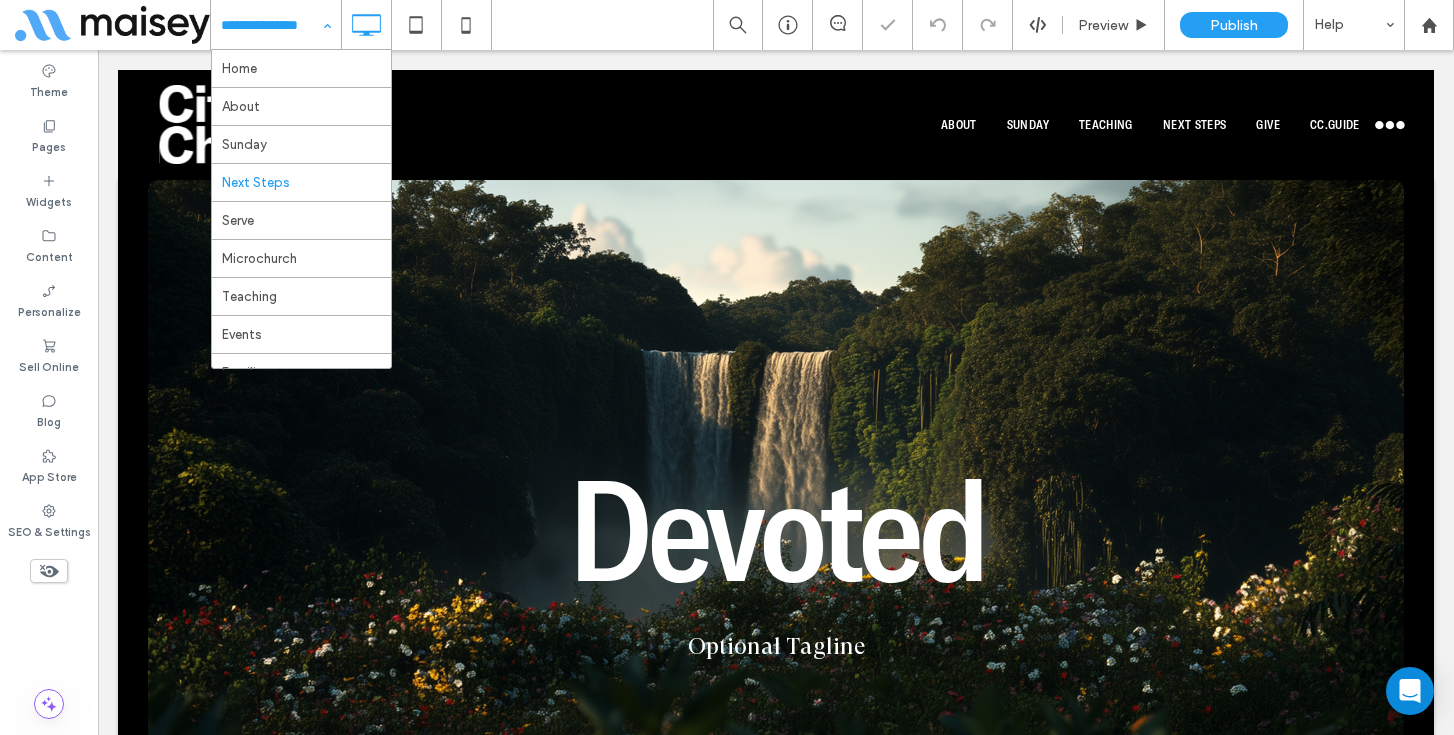 scroll, scrollTop: 0, scrollLeft: 0, axis: both 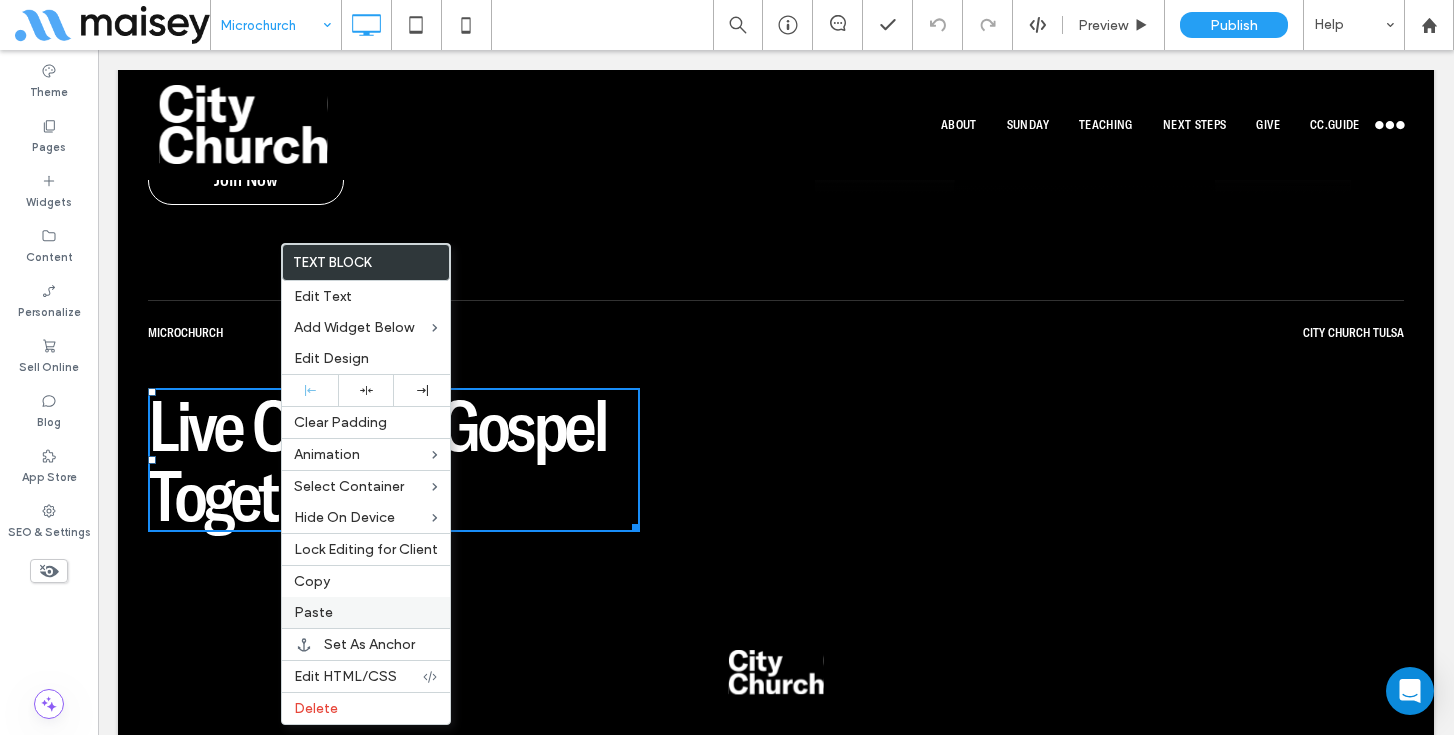 click on "Paste" at bounding box center [313, 612] 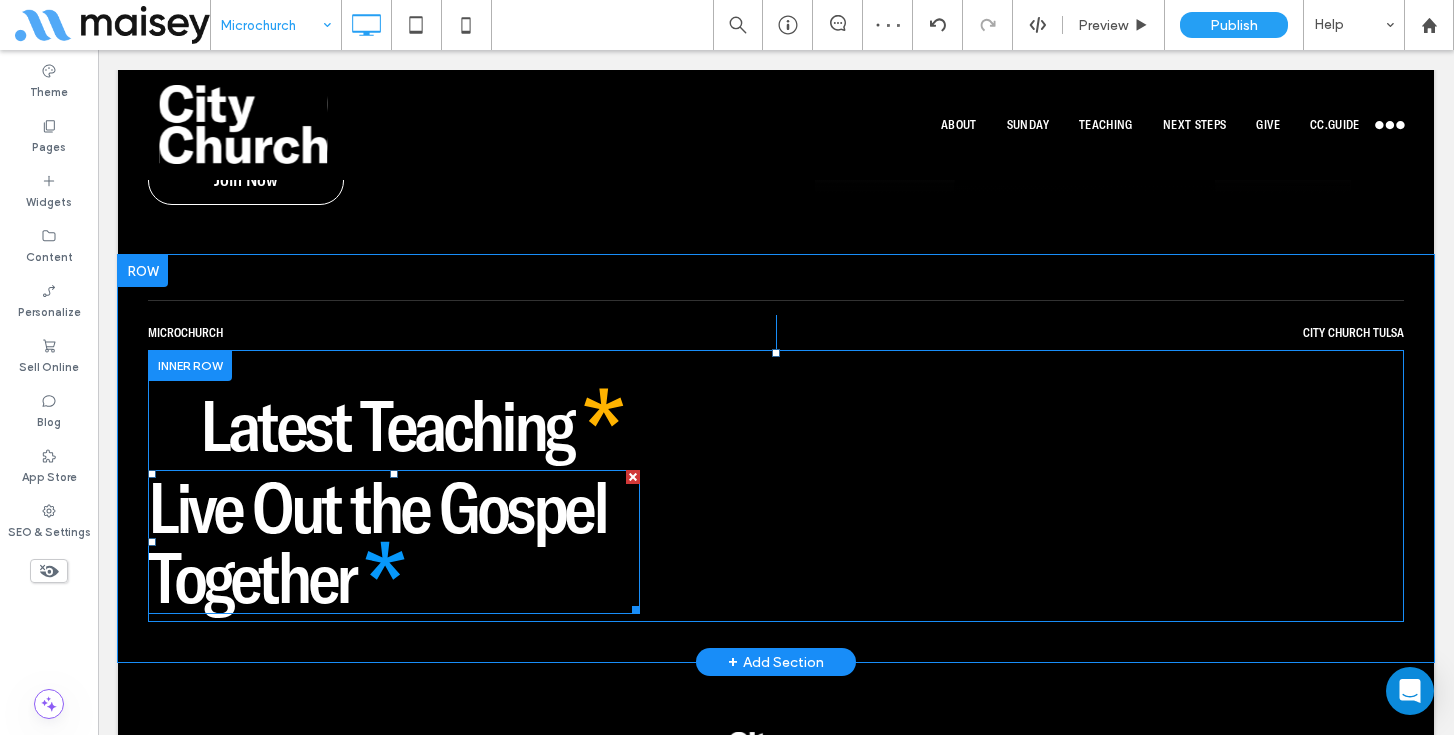 click at bounding box center (633, 477) 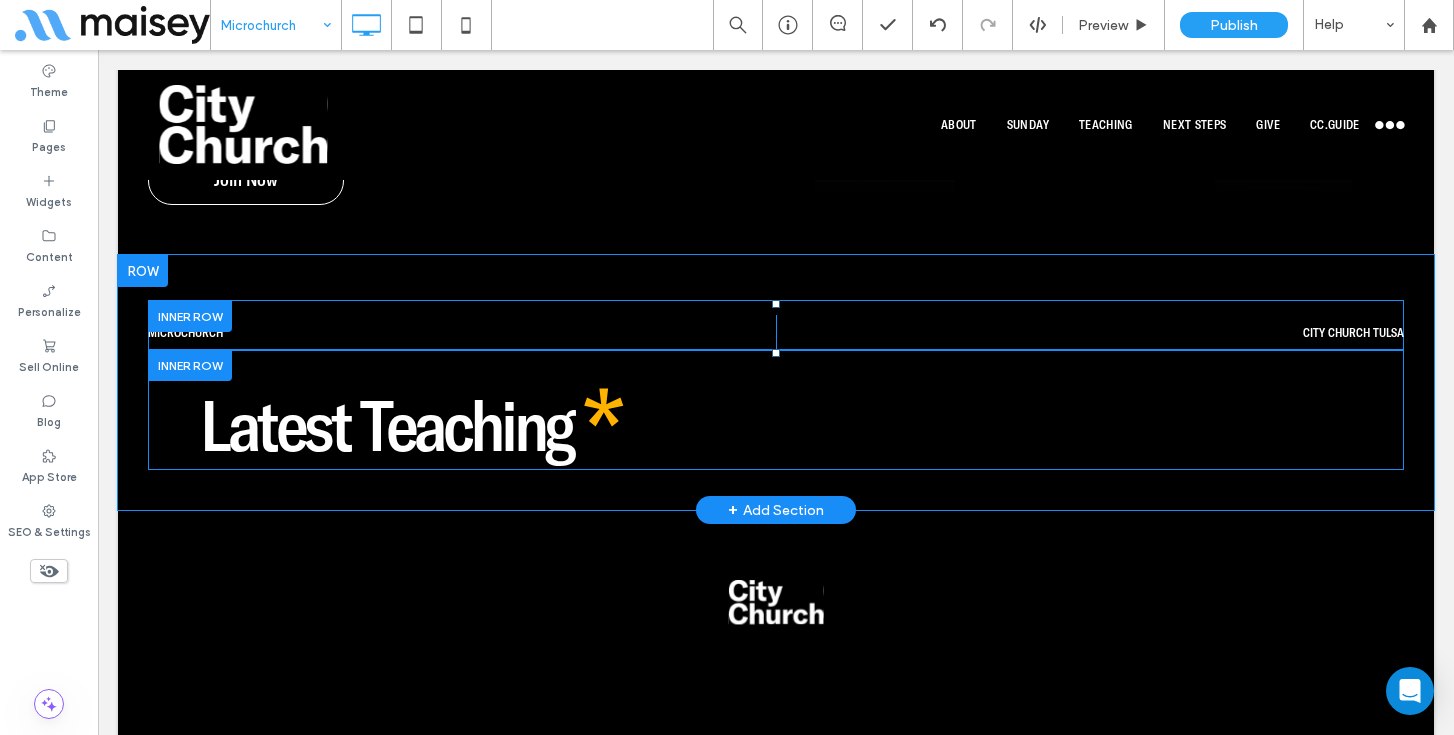 click at bounding box center (190, 316) 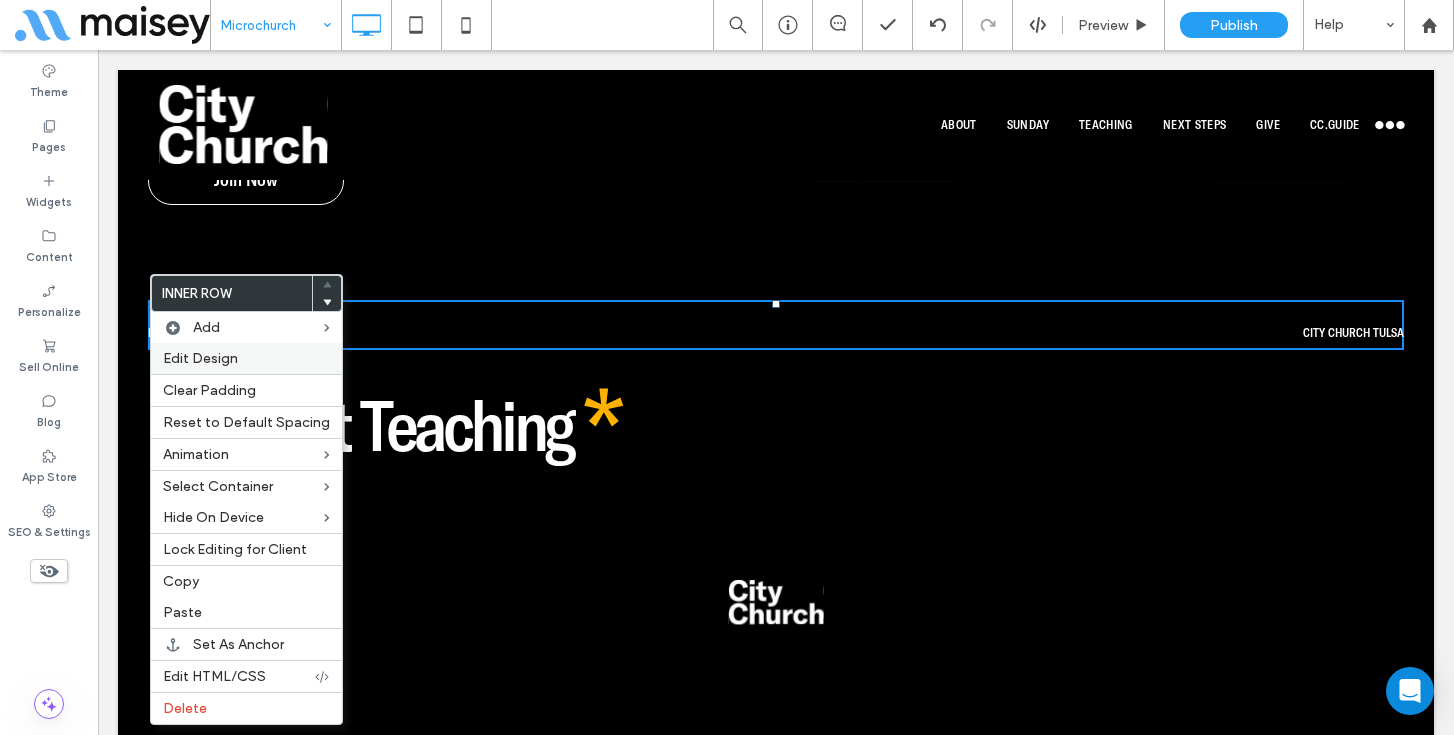 click on "Edit Design" at bounding box center [200, 358] 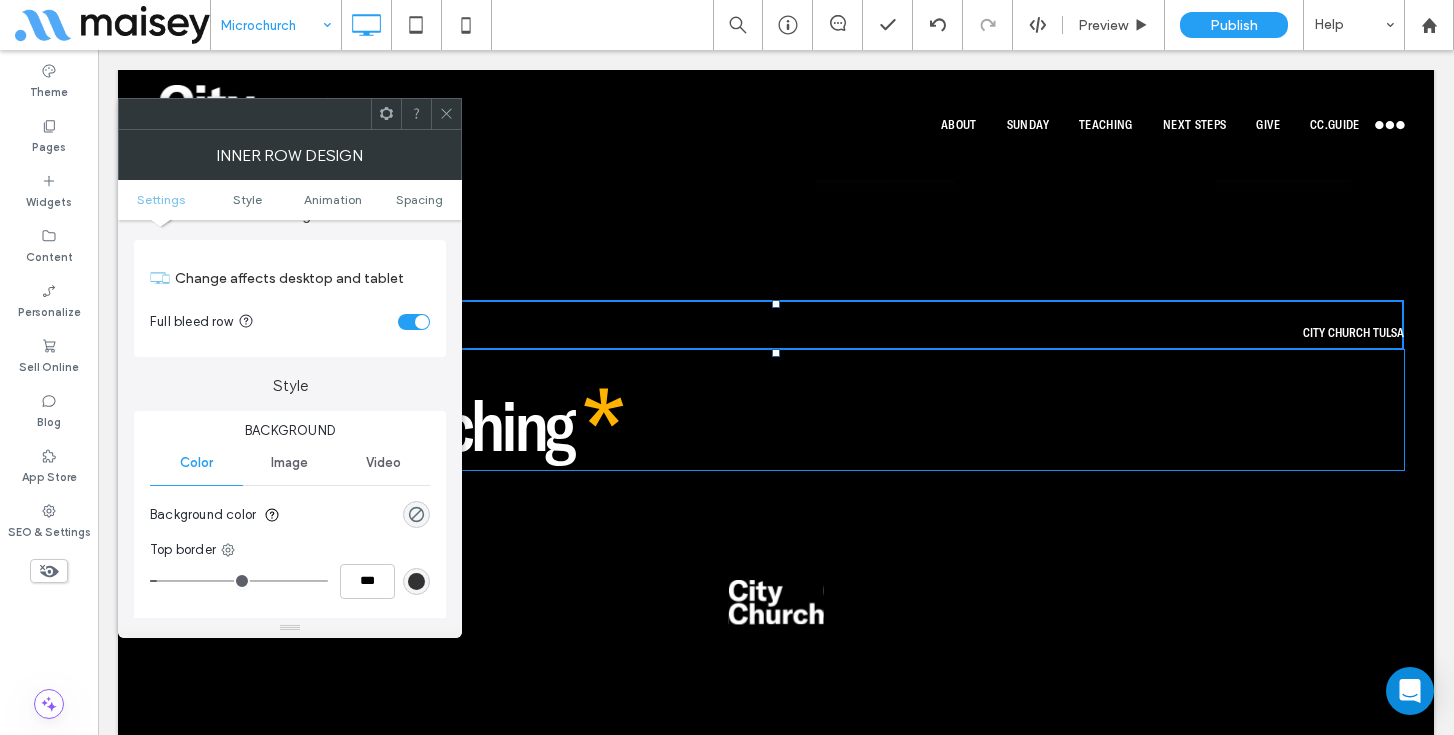 scroll, scrollTop: 133, scrollLeft: 0, axis: vertical 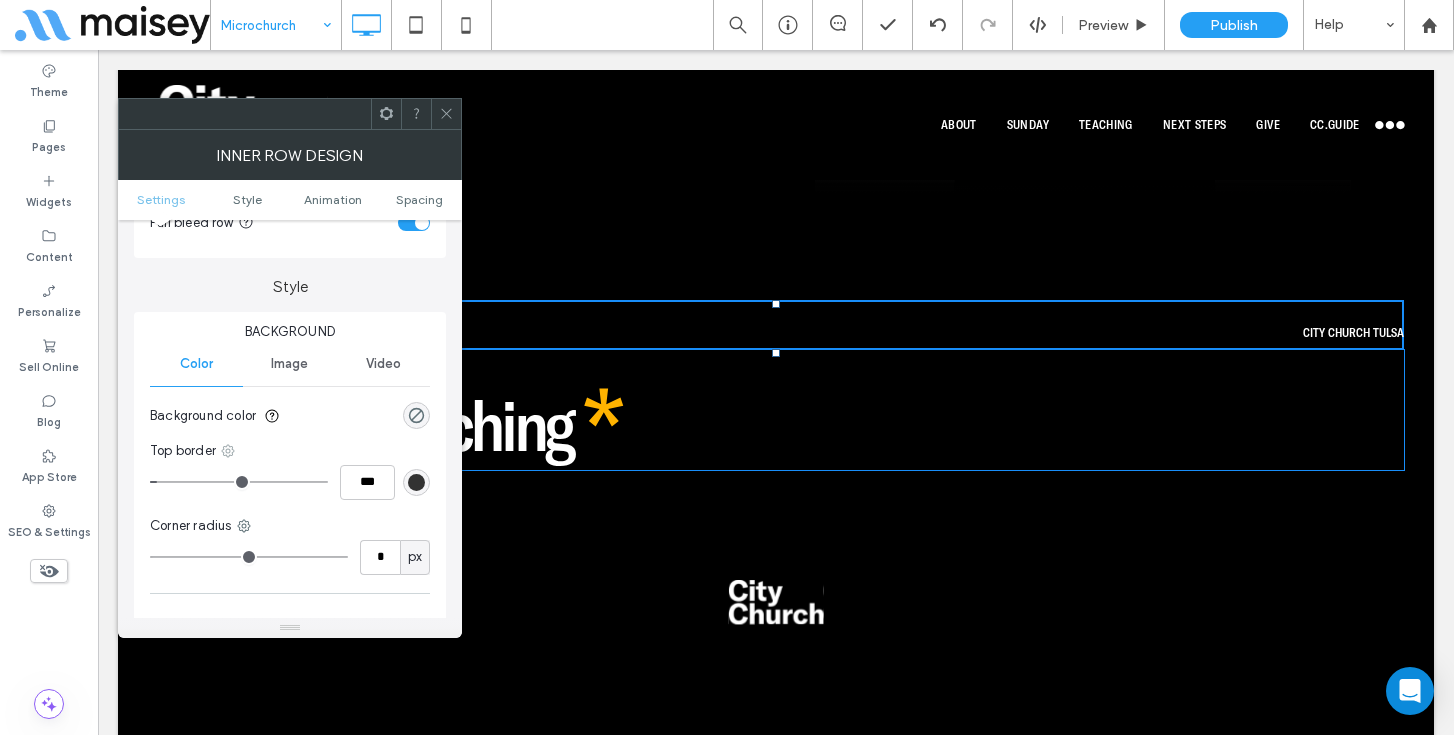 click 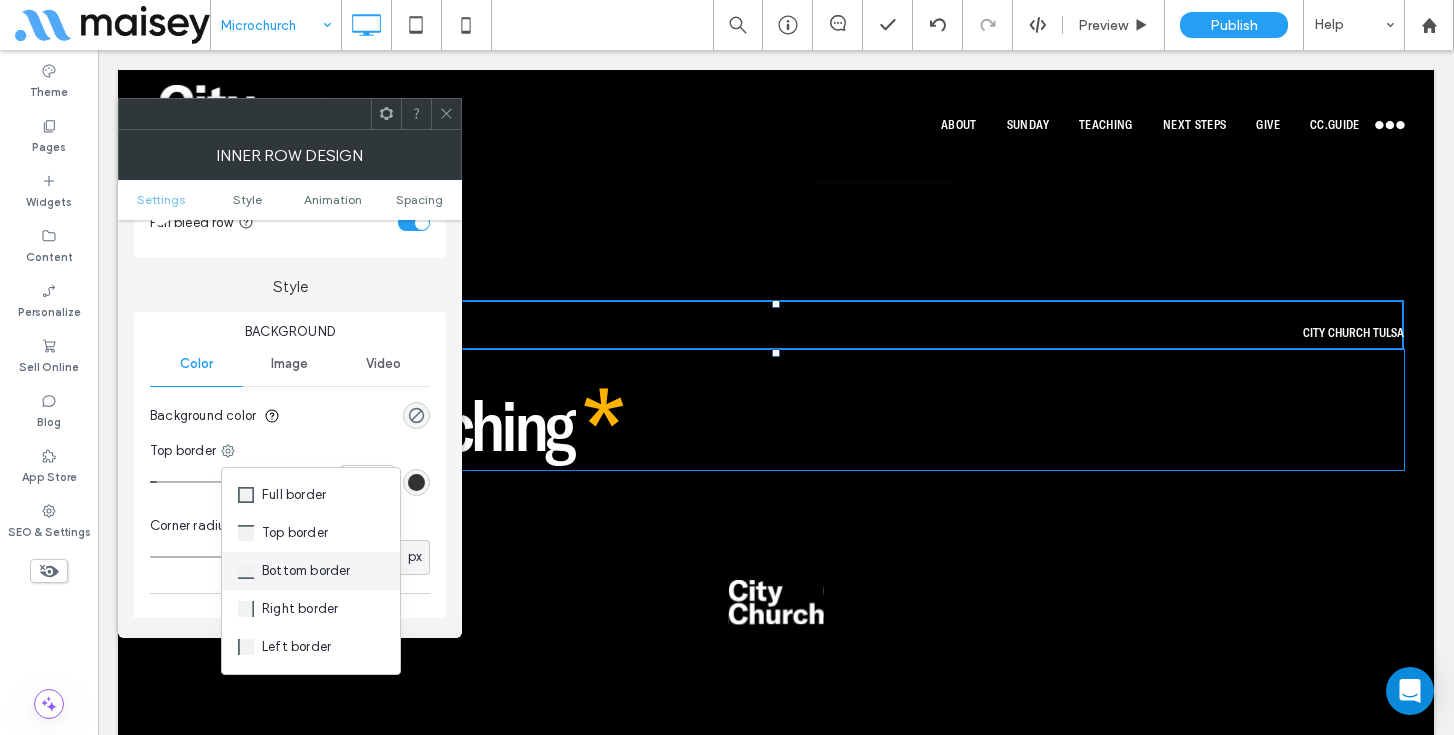 click on "Bottom border" at bounding box center (306, 571) 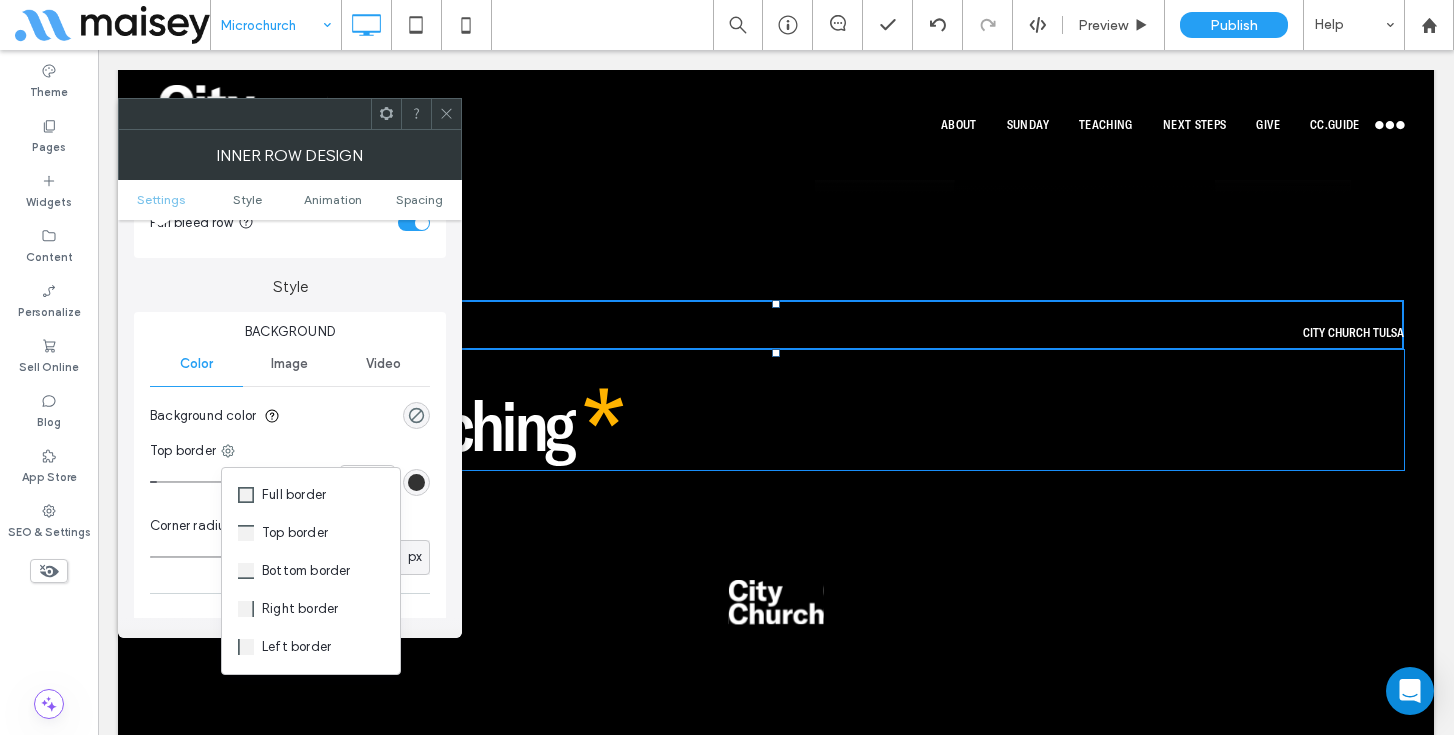 type on "*" 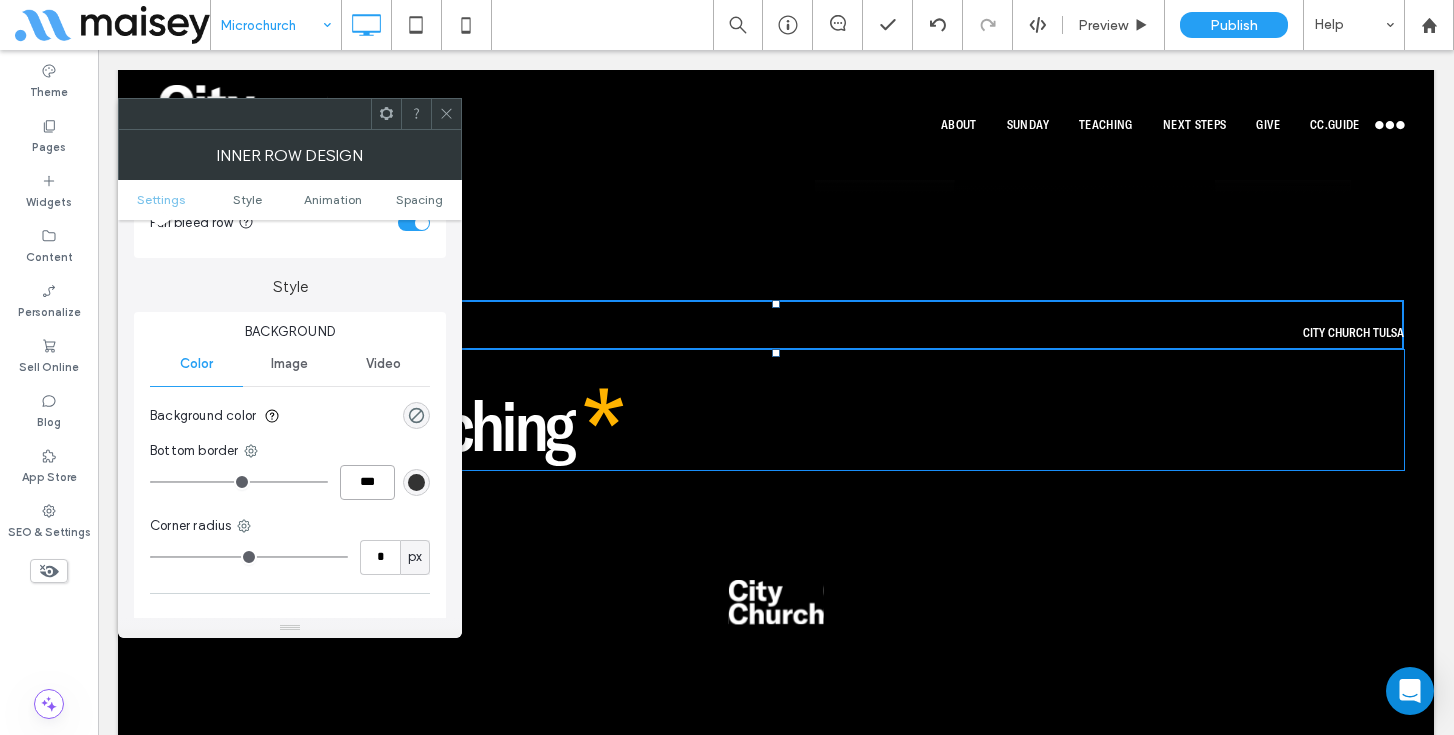 click on "***" at bounding box center [367, 482] 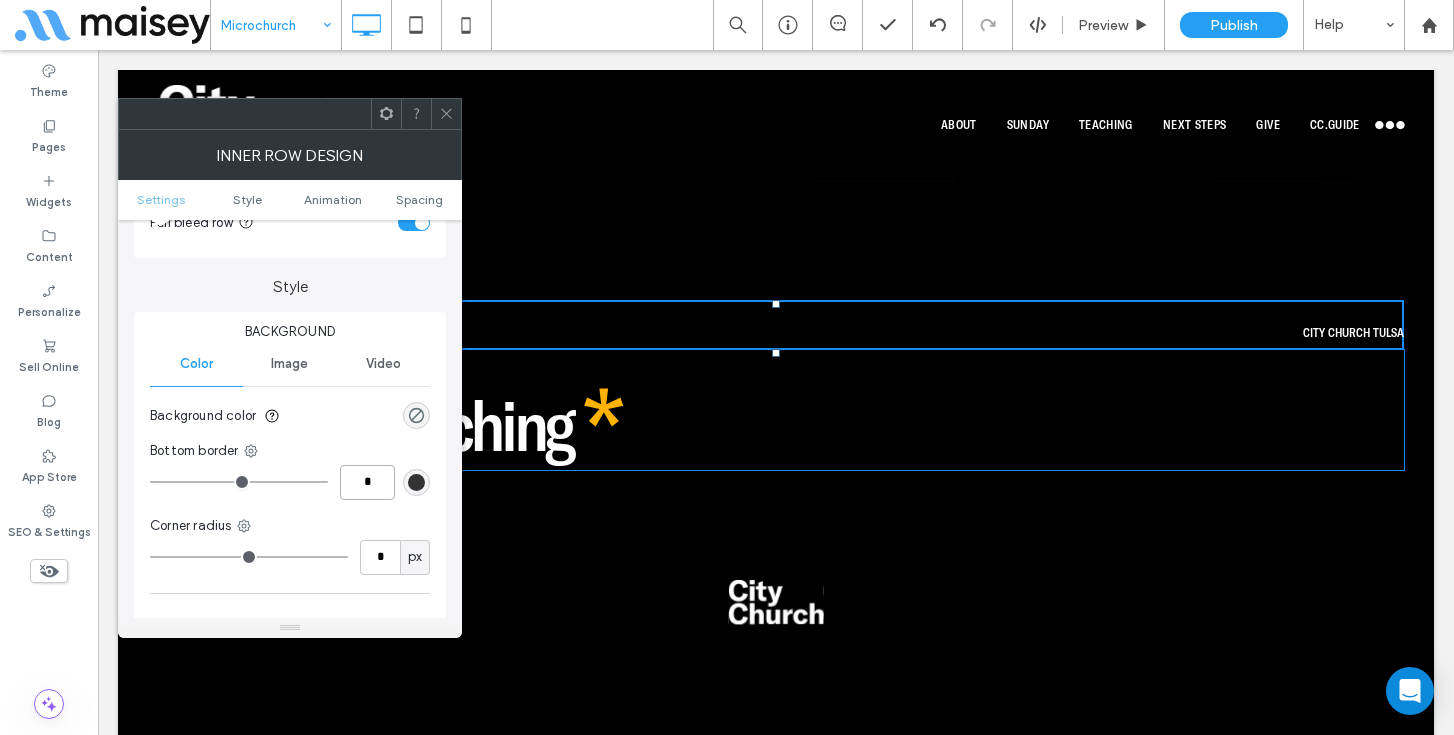 type on "*" 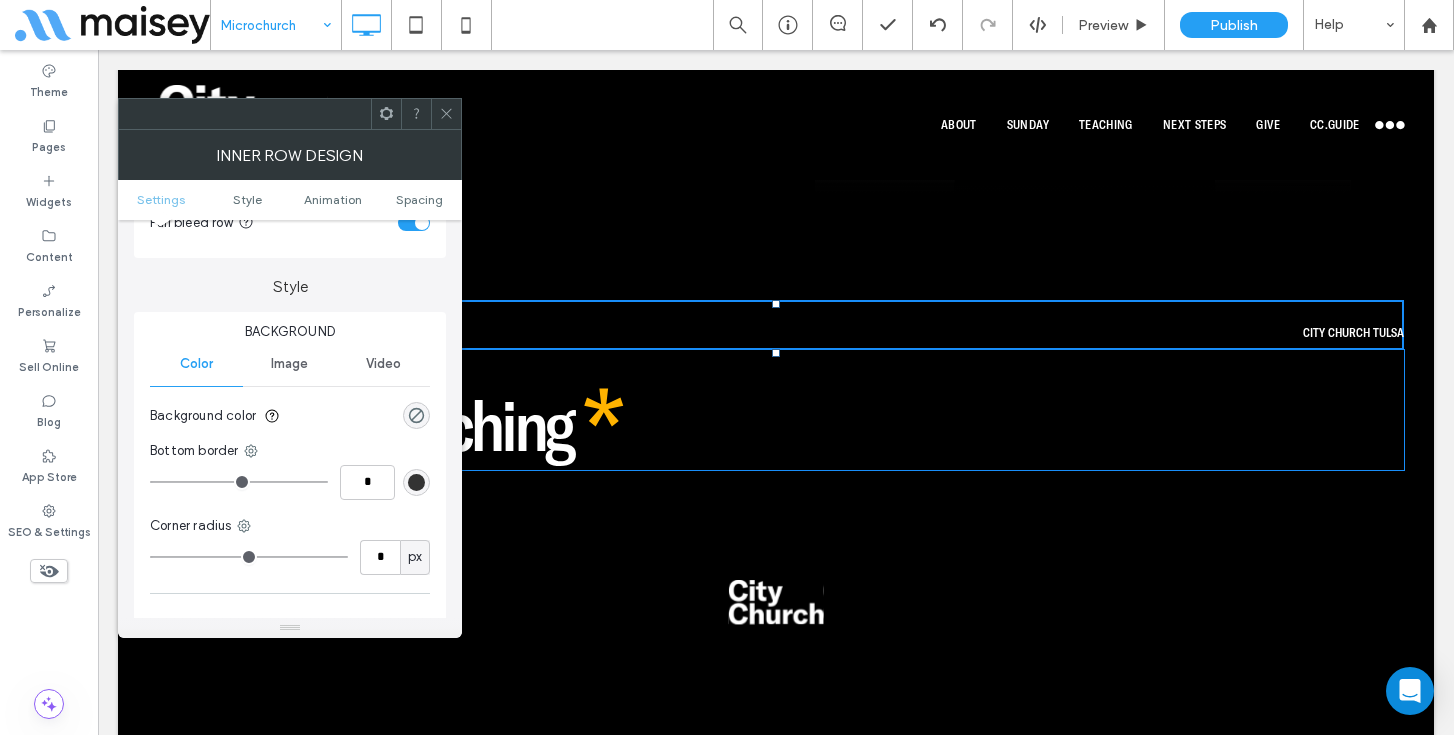 type on "*" 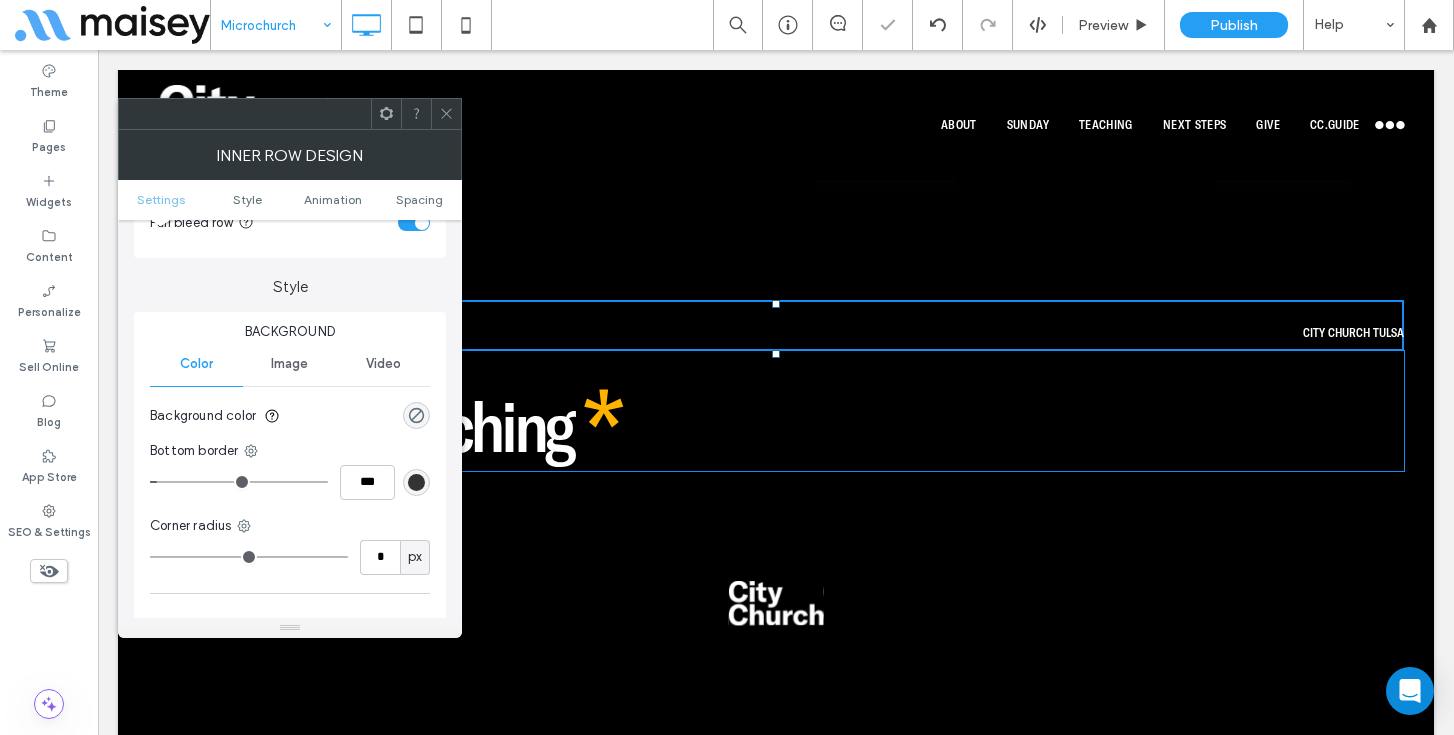 click on "Bottom border" at bounding box center (290, 451) 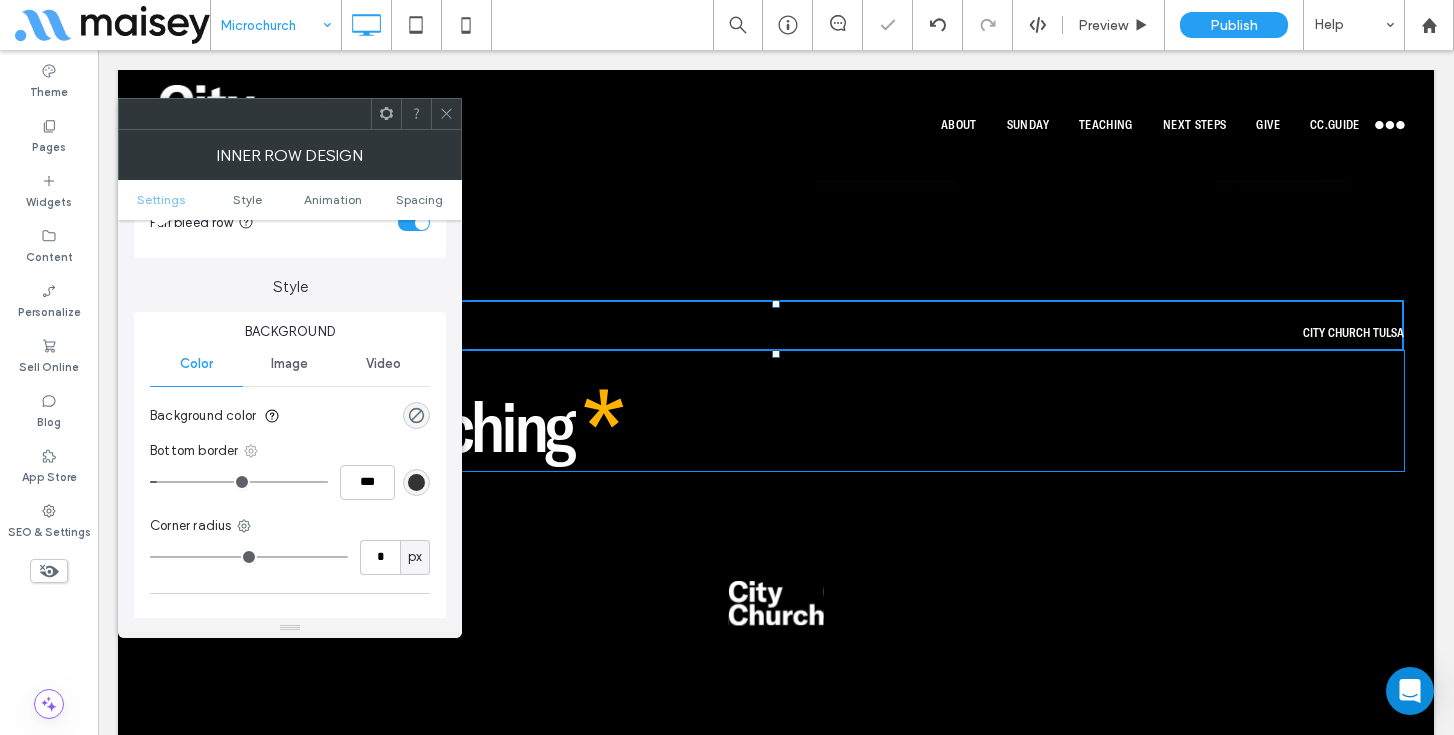 click 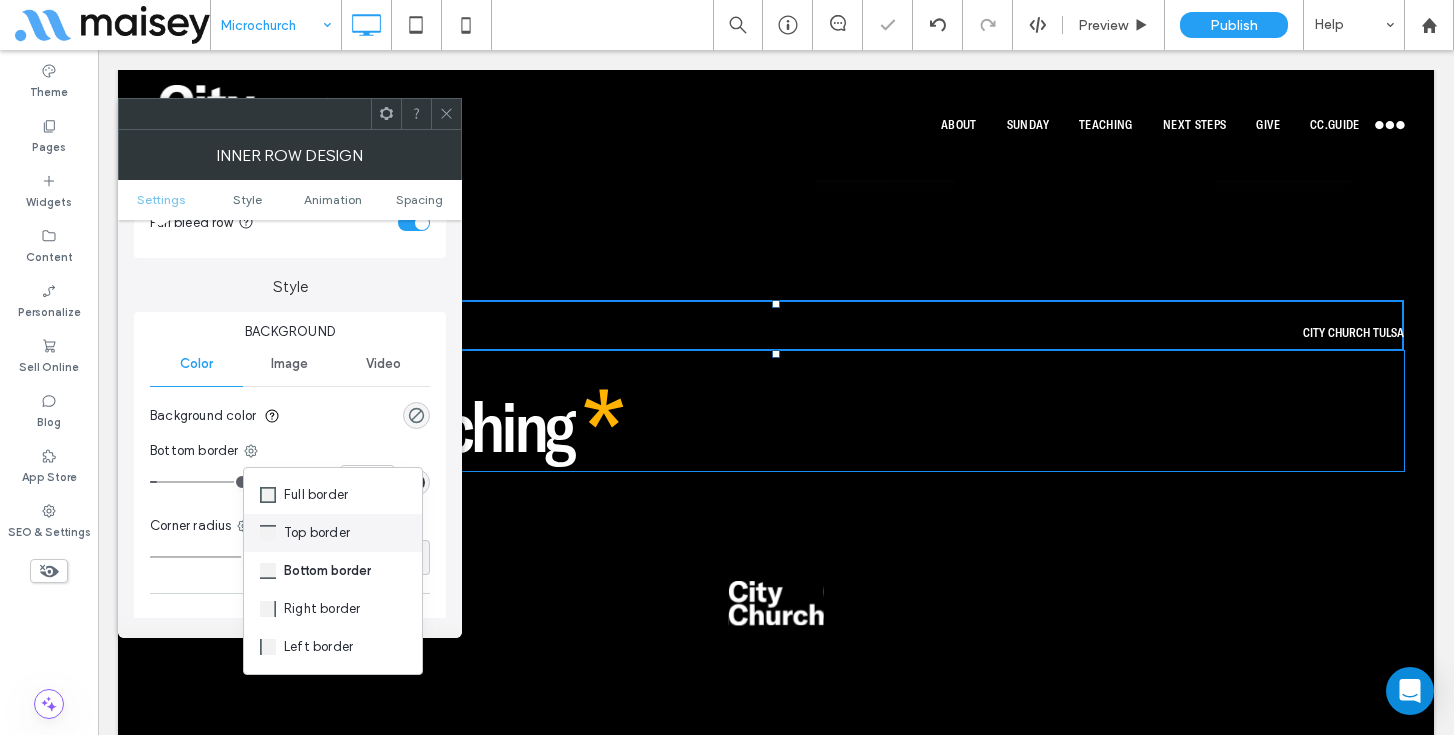 click 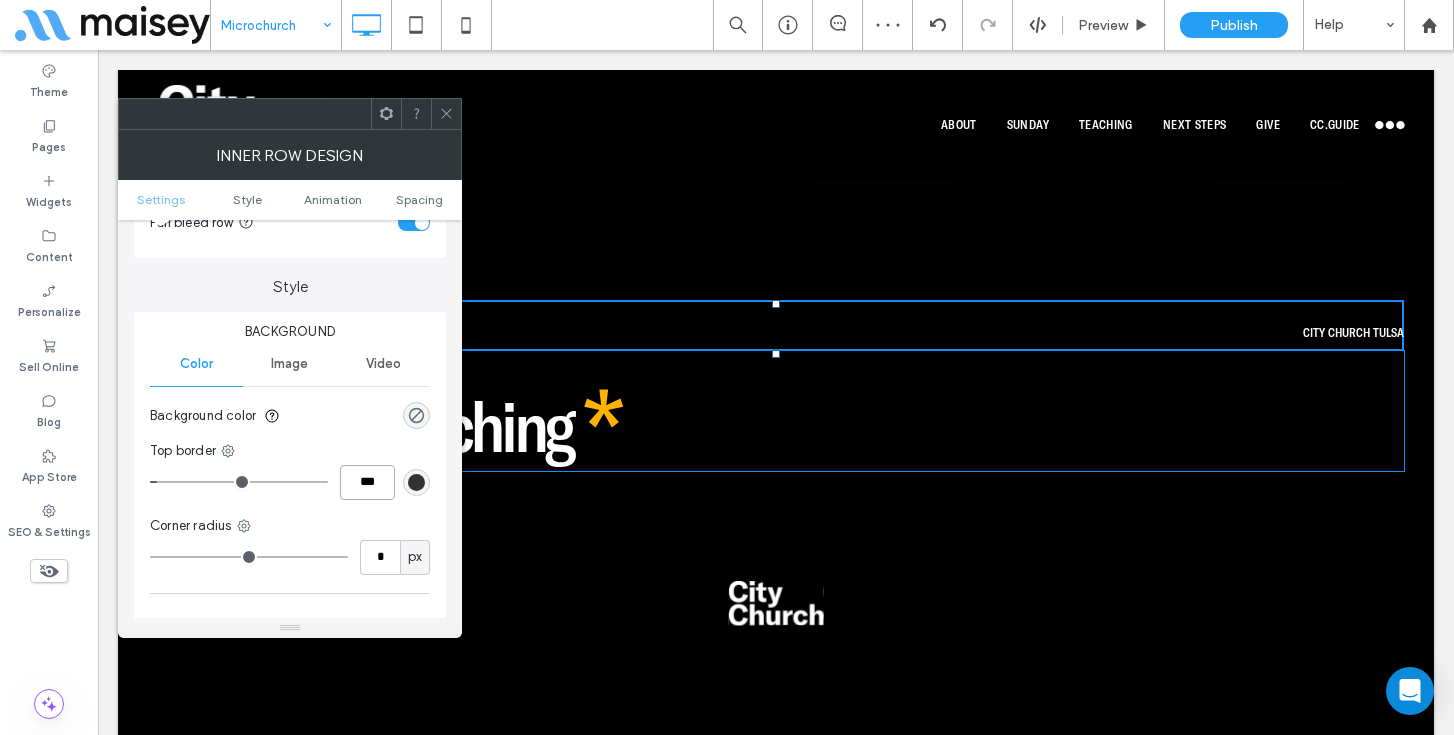 click on "***" at bounding box center (367, 482) 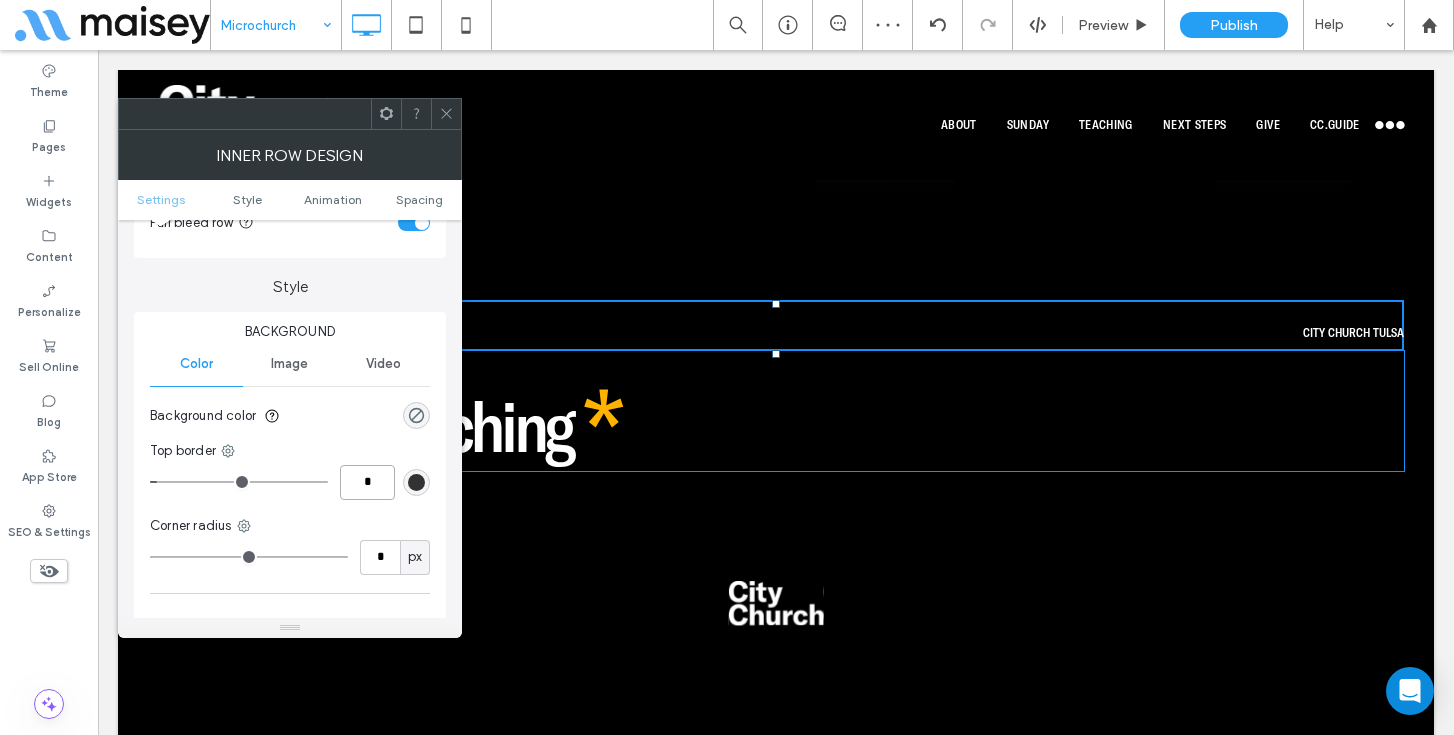 type on "*" 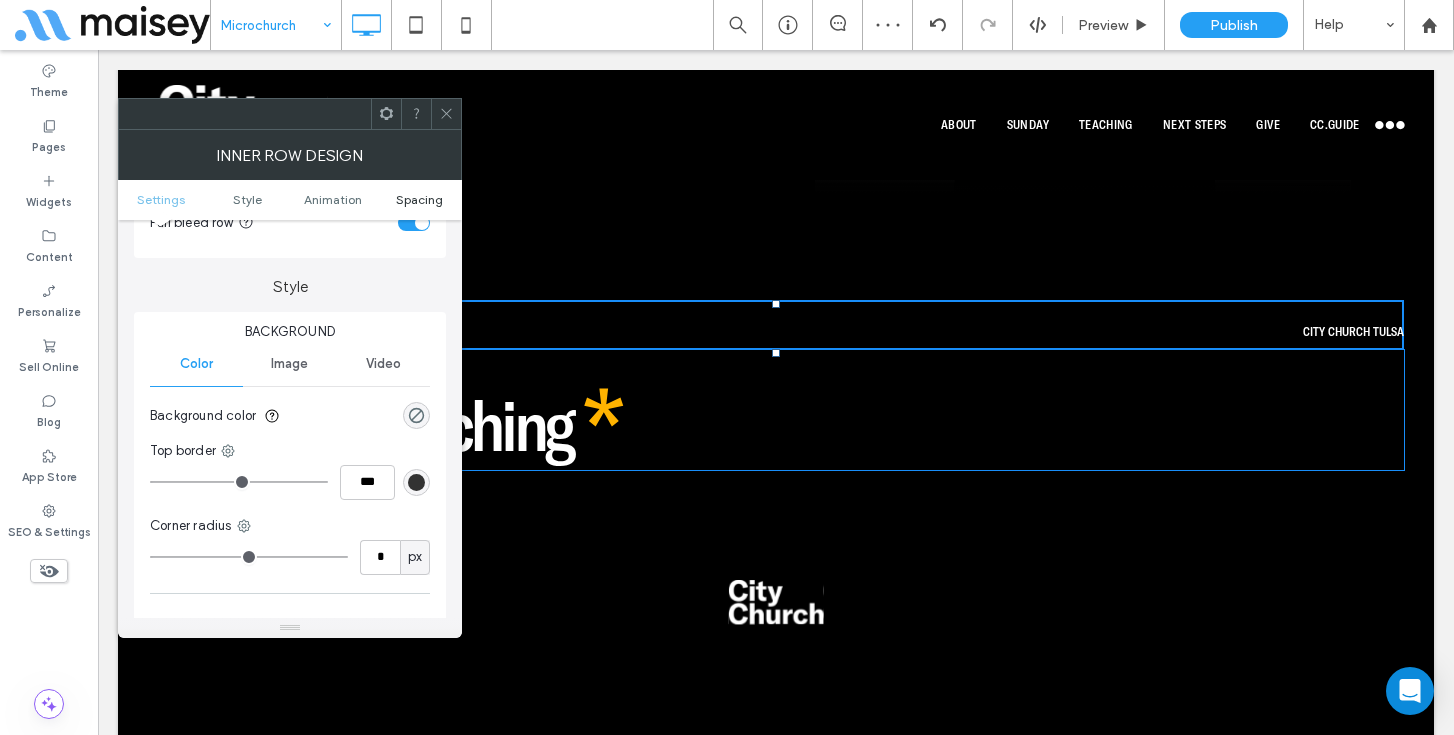 click on "Spacing" at bounding box center [419, 199] 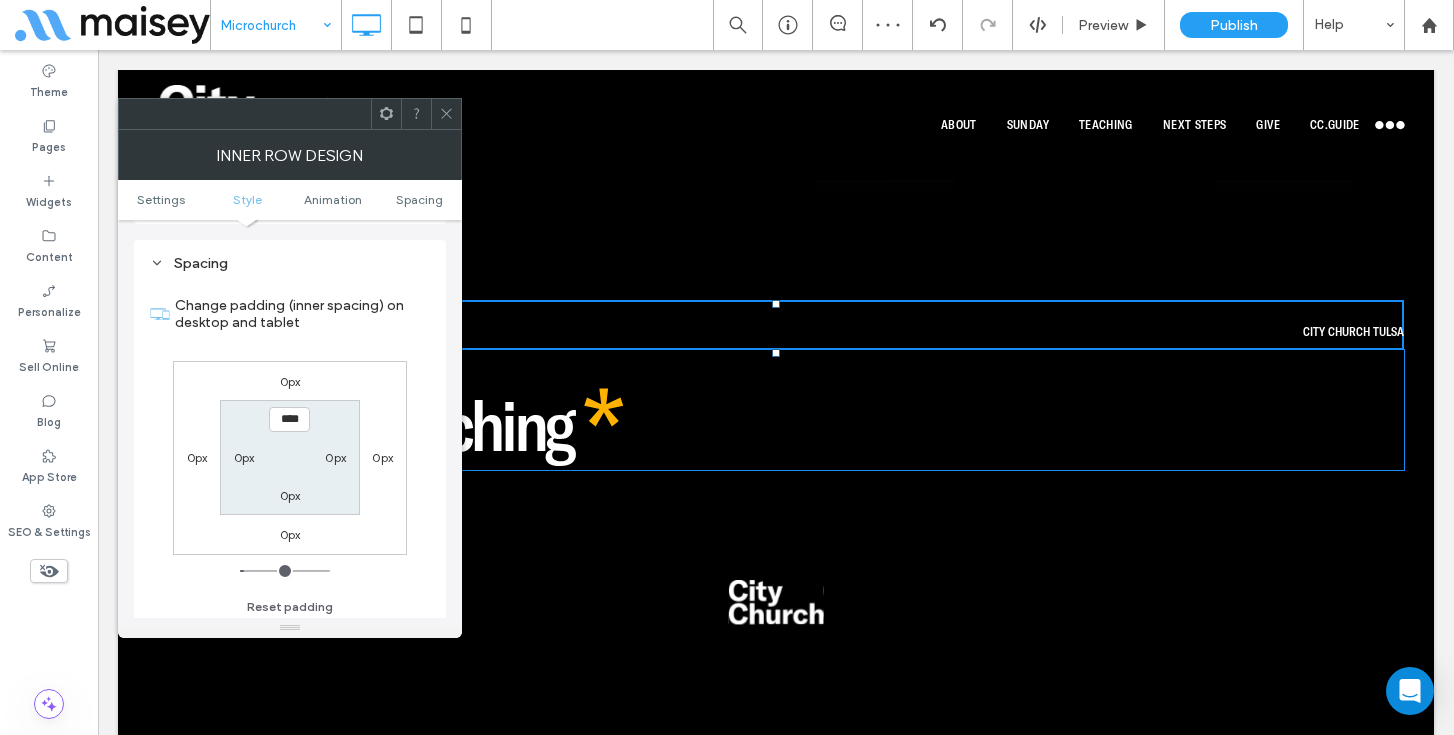 scroll, scrollTop: 640, scrollLeft: 0, axis: vertical 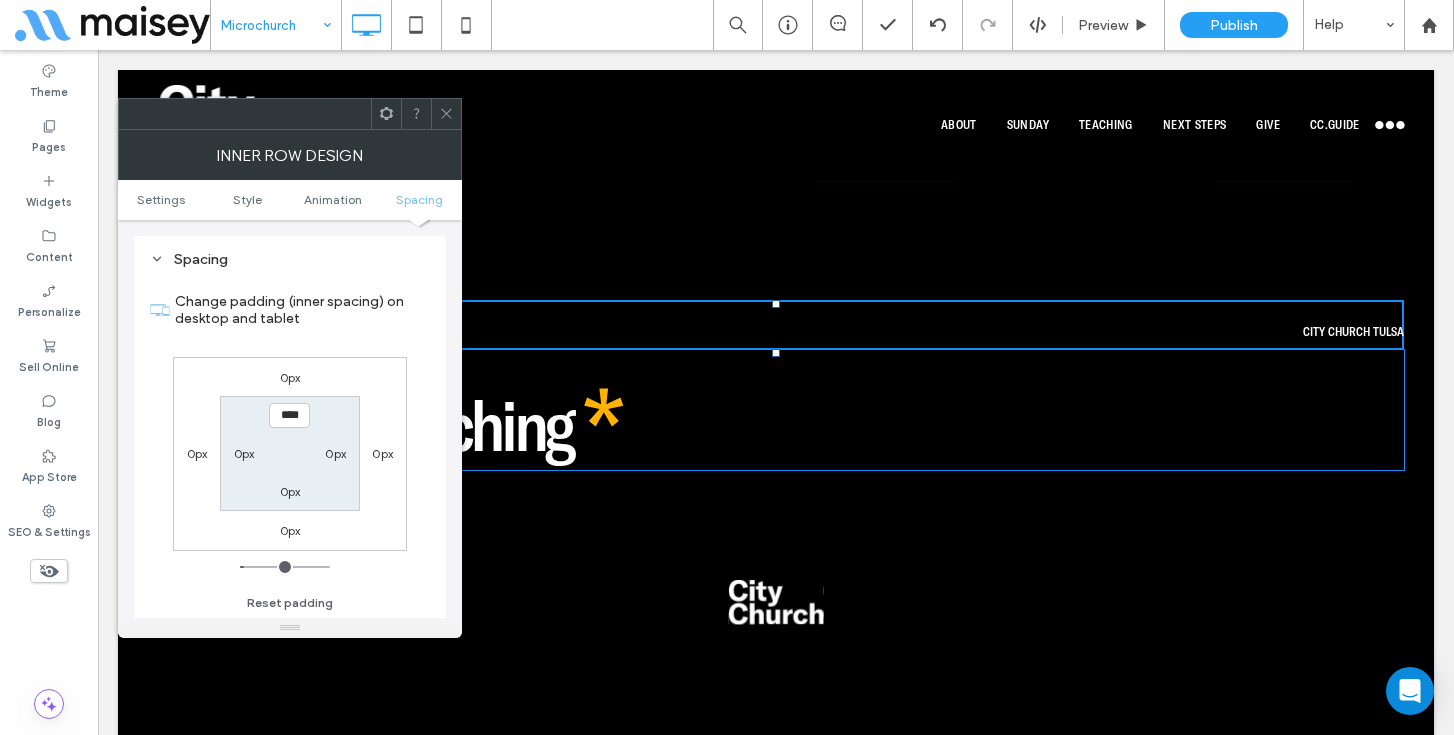 click on "0px" at bounding box center [290, 491] 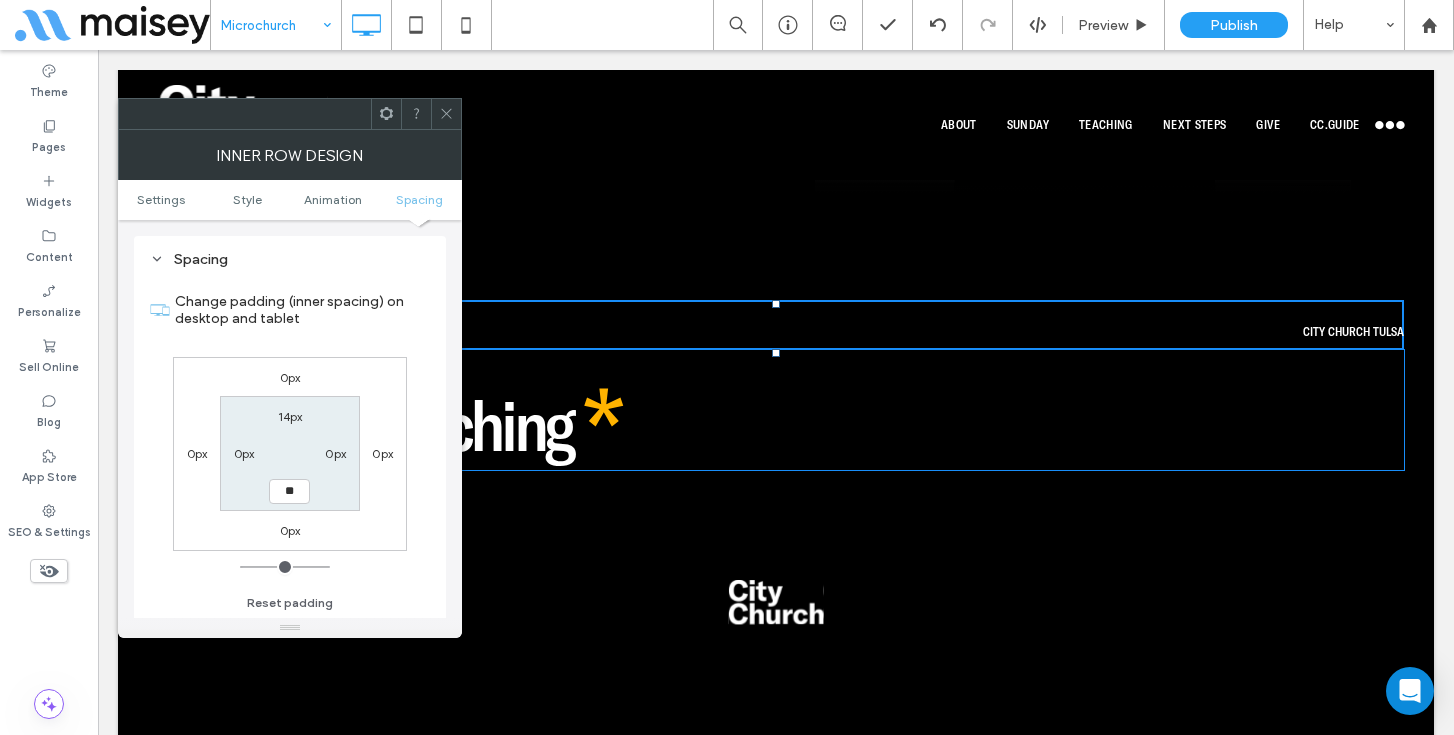 type on "**" 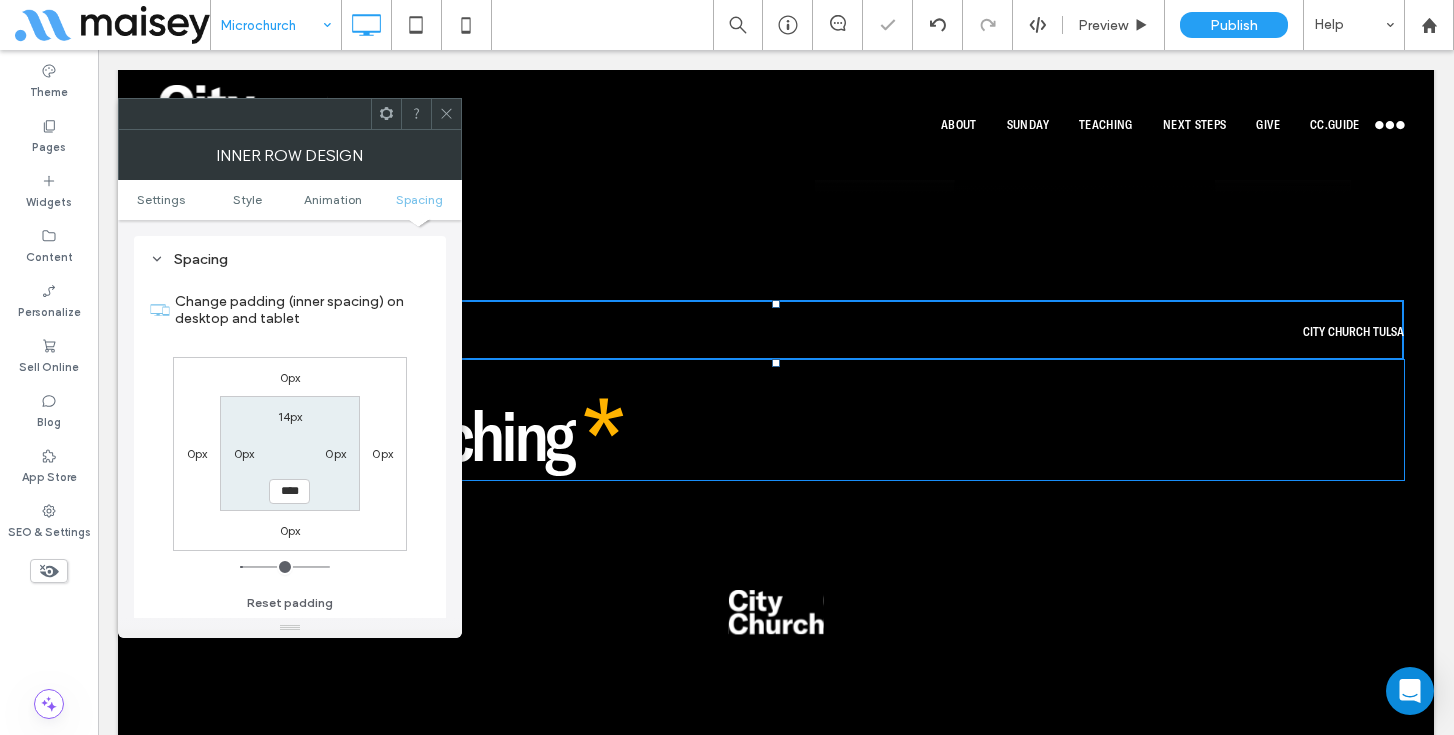 click on "14px" at bounding box center [290, 416] 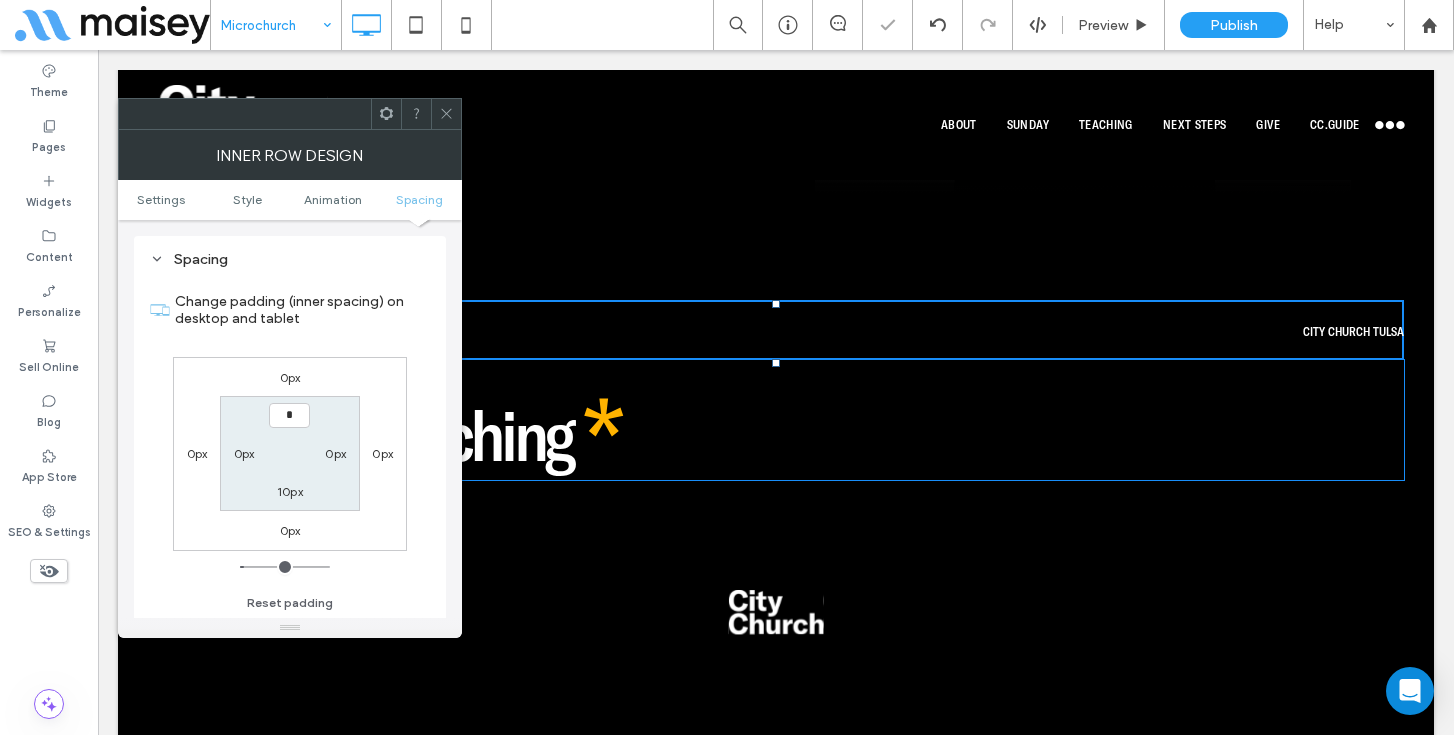 type on "*" 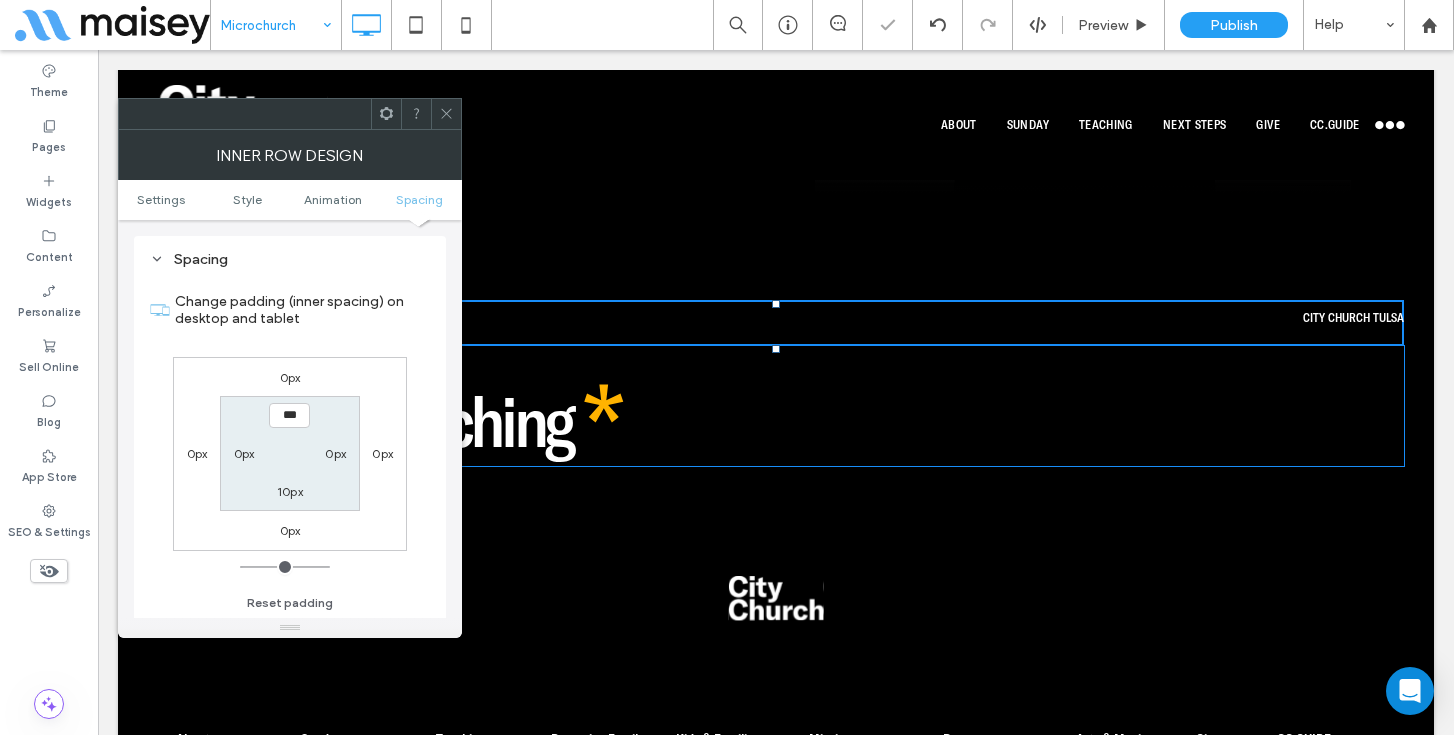 click 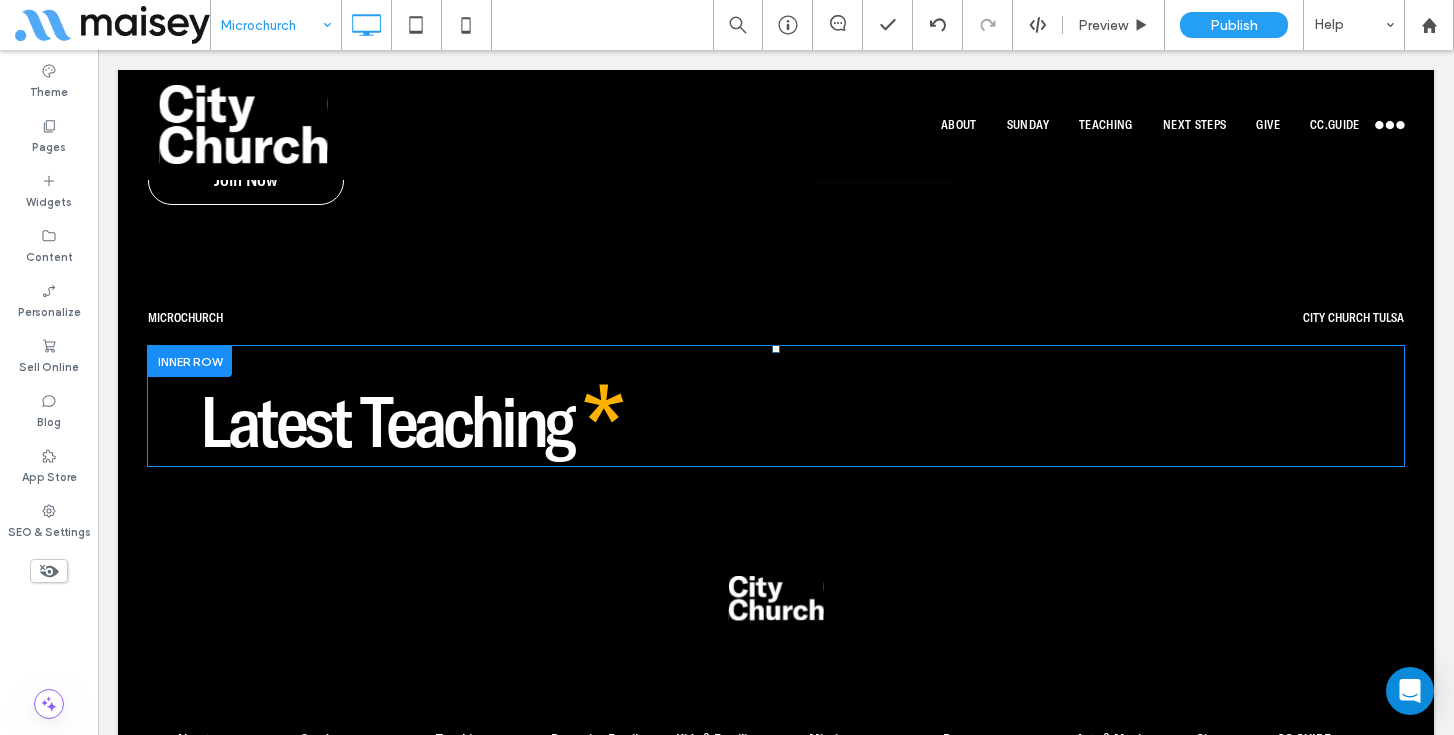 click on "Latest Teaching" at bounding box center [386, 421] 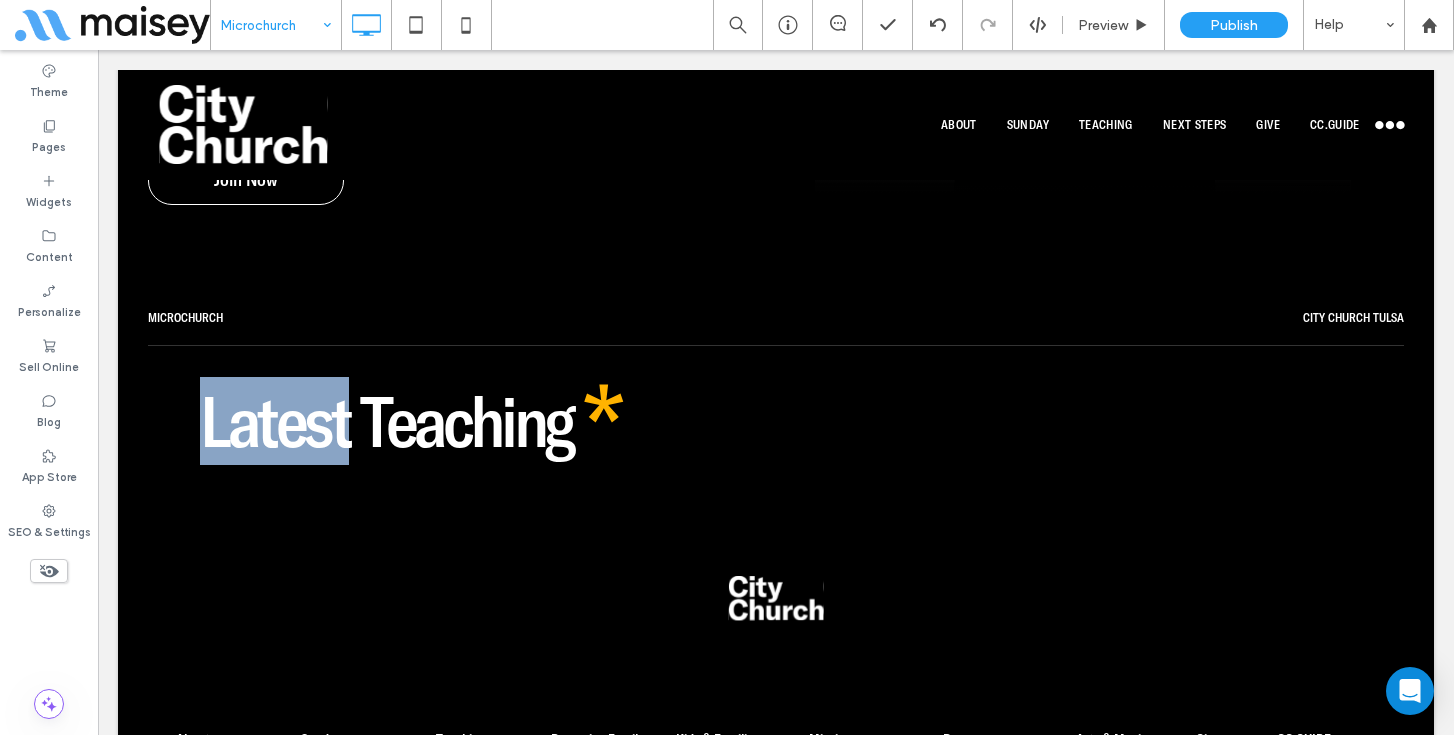 click on "Latest Teaching" at bounding box center [386, 421] 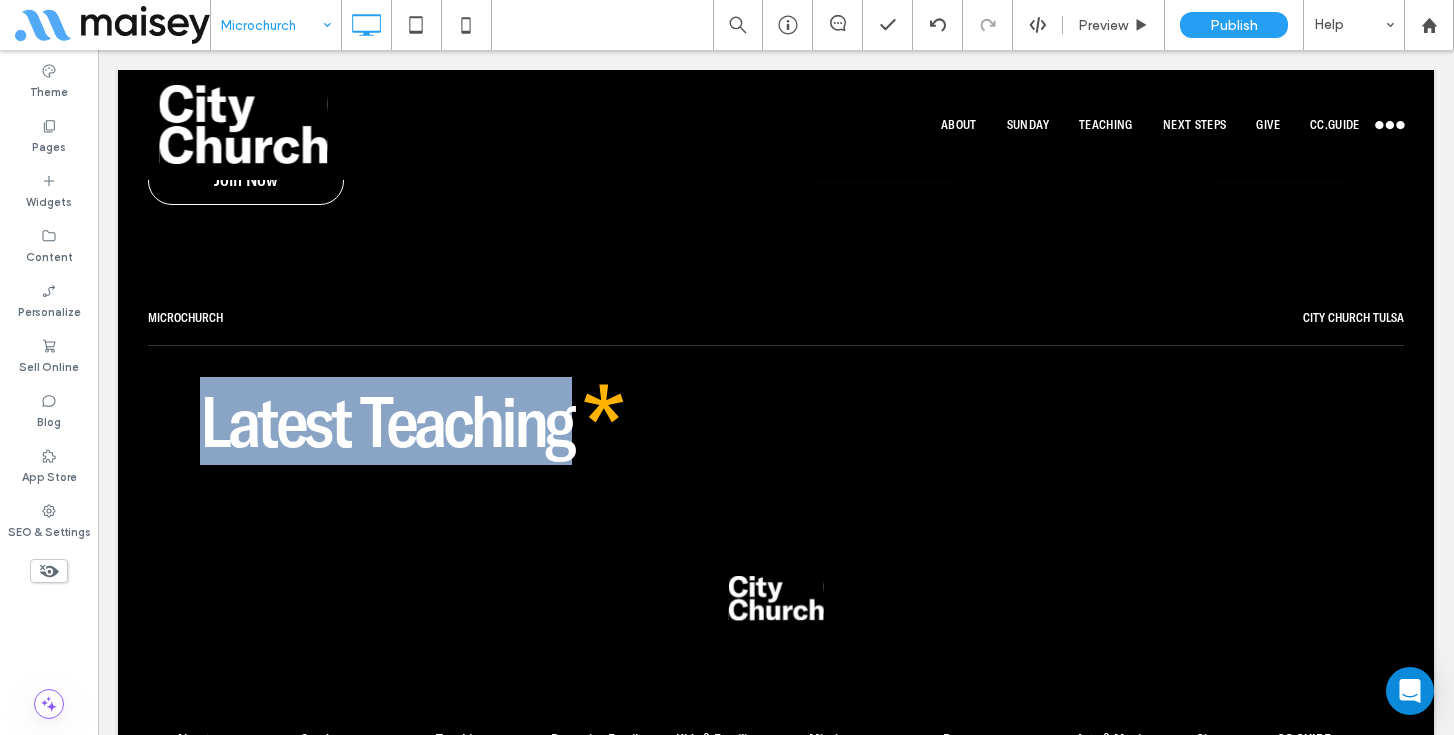 click on "Latest Teaching" at bounding box center (386, 421) 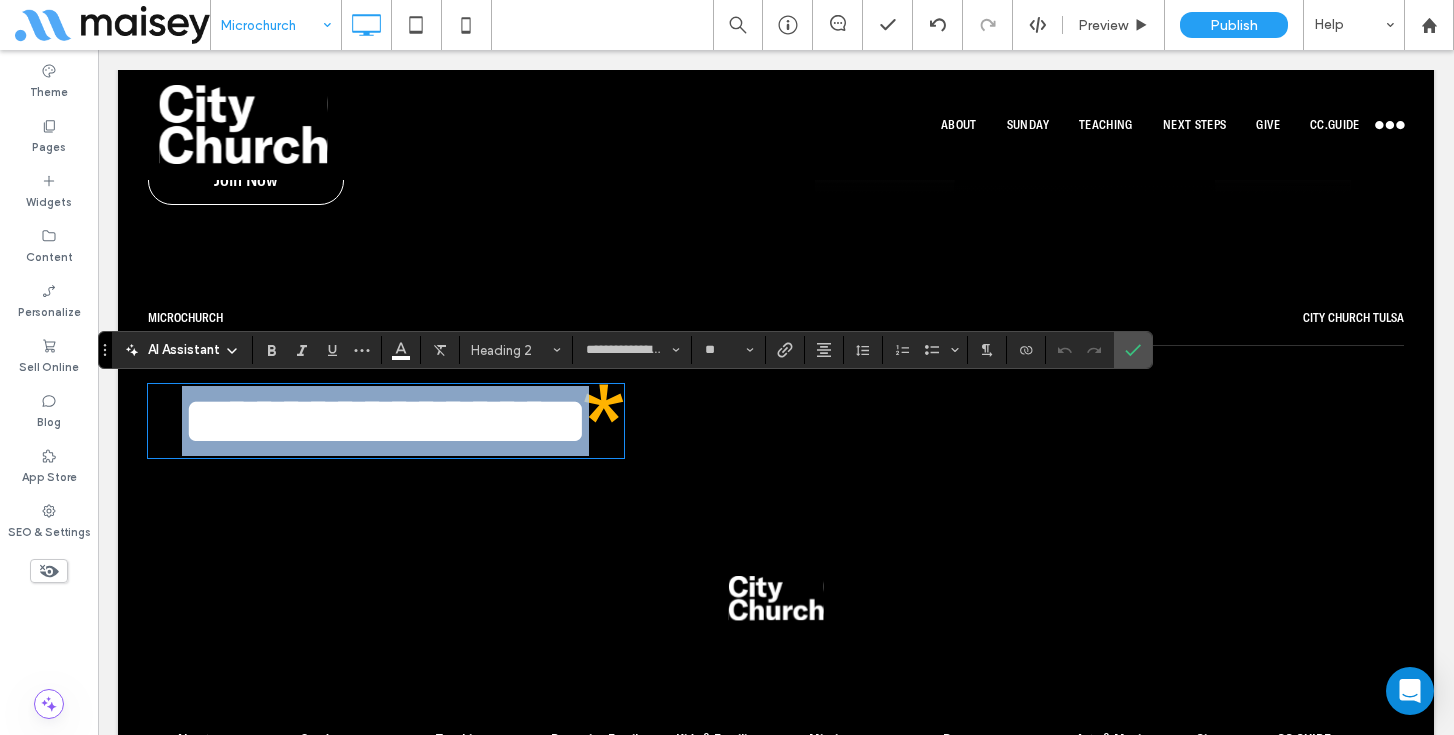 type on "*******" 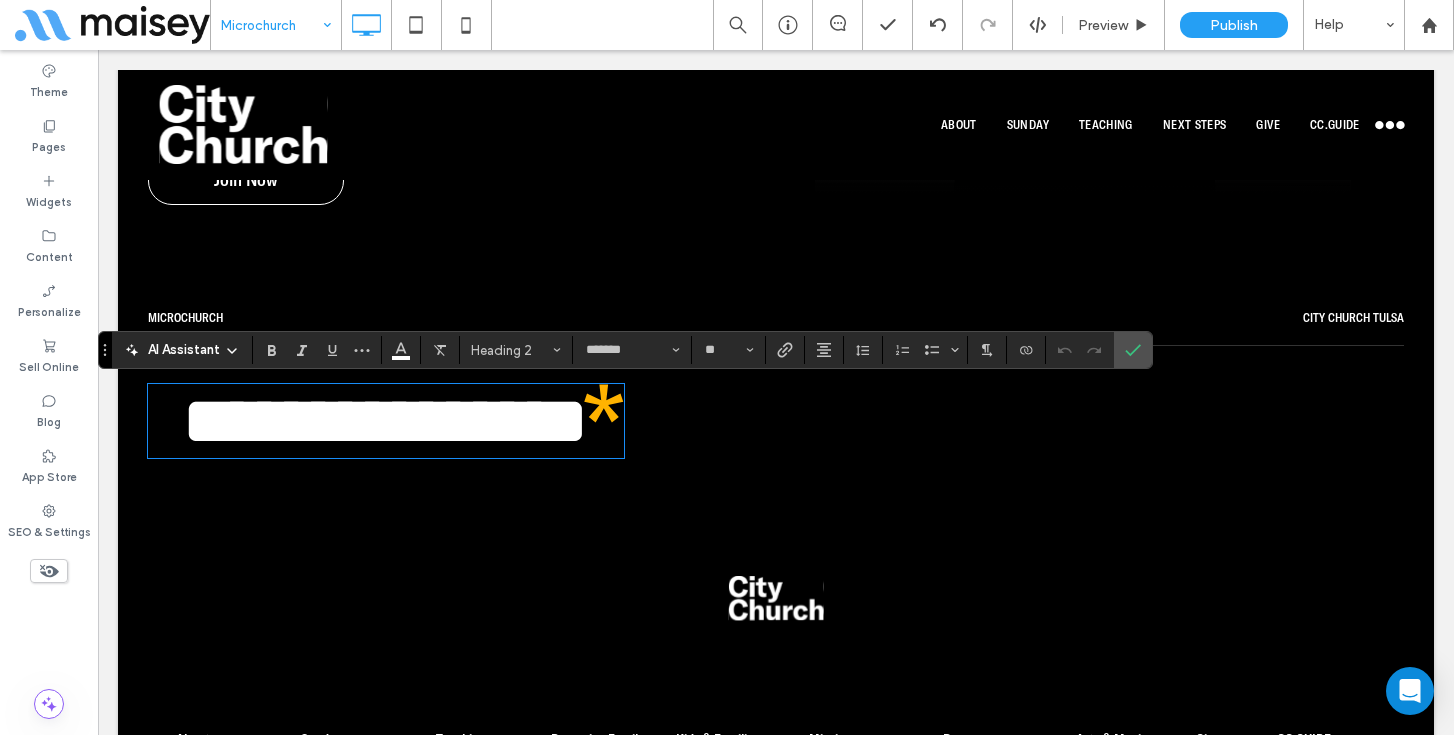 scroll, scrollTop: 0, scrollLeft: 0, axis: both 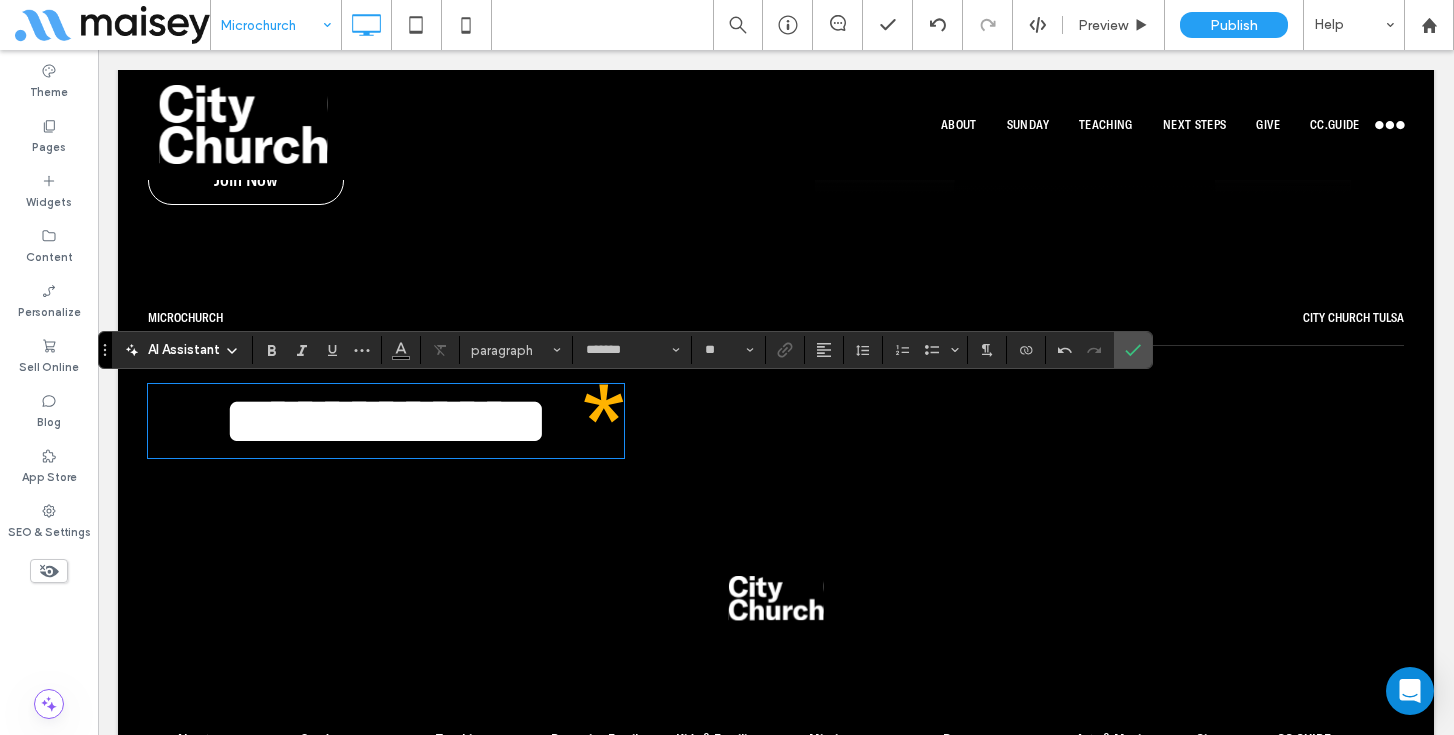 type on "**********" 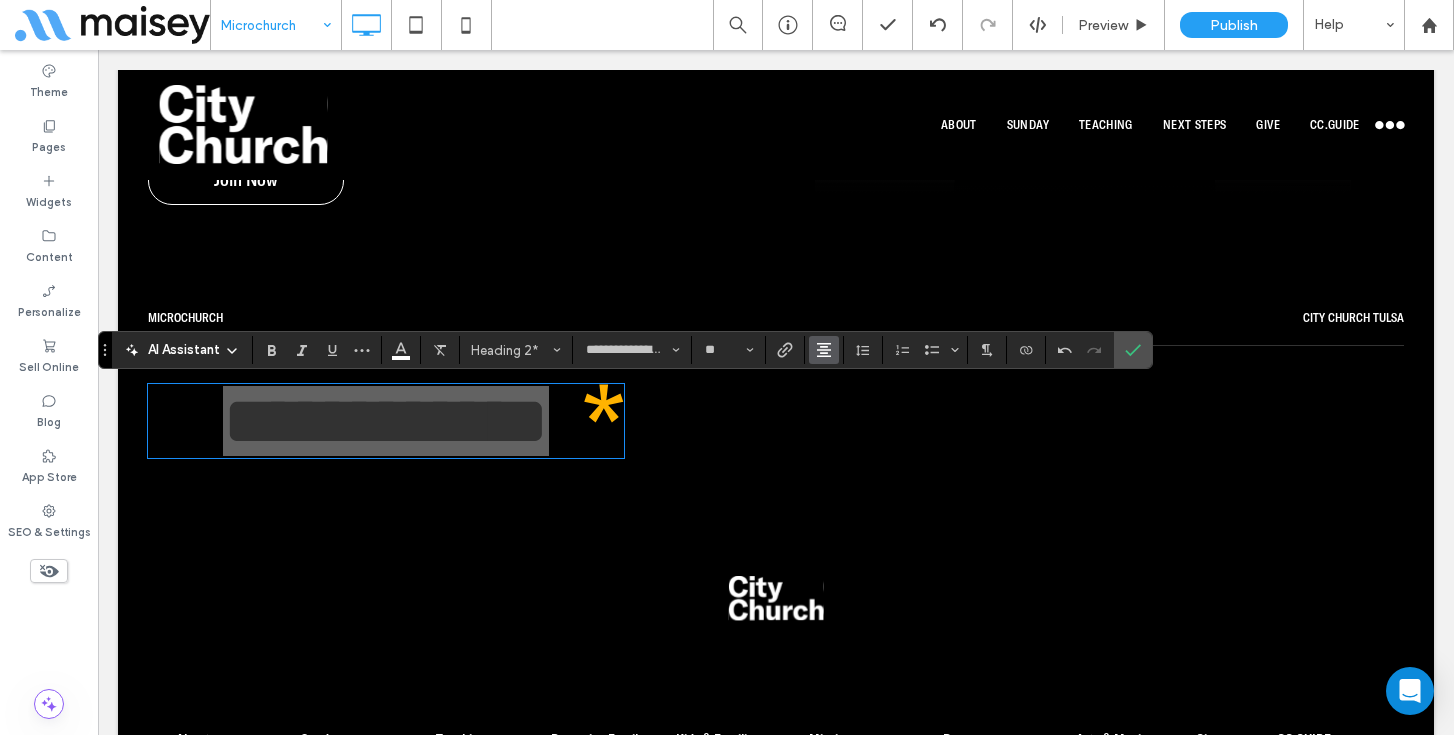 click 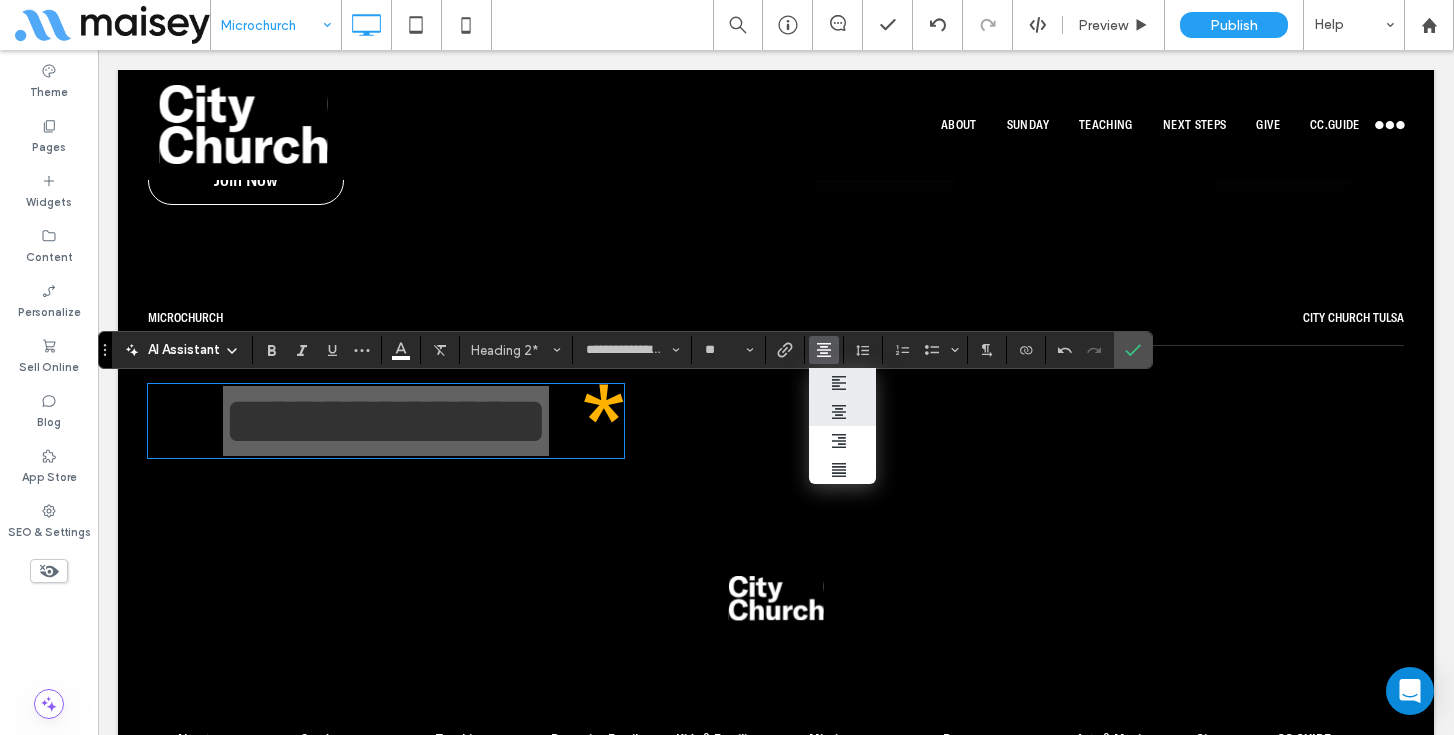drag, startPoint x: 829, startPoint y: 377, endPoint x: 741, endPoint y: 327, distance: 101.21265 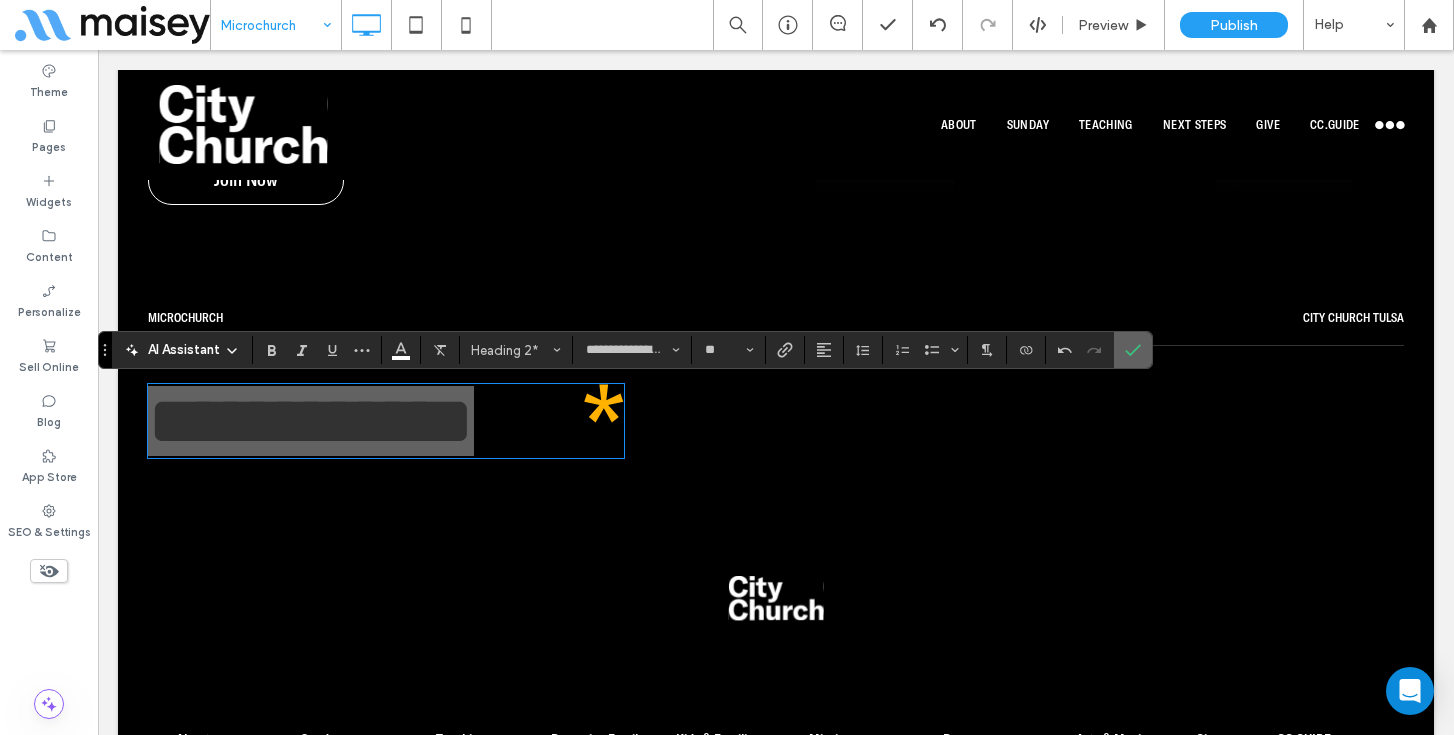 click 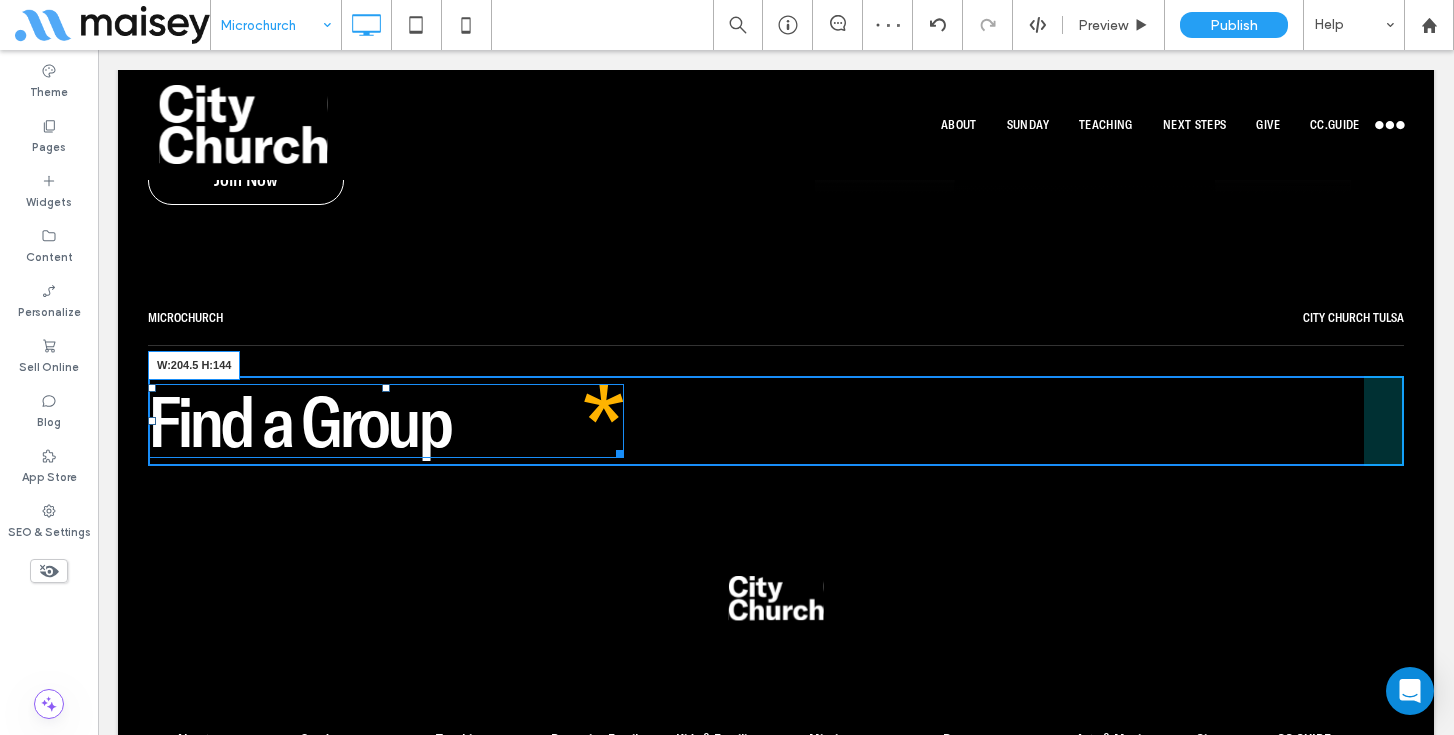 drag, startPoint x: 620, startPoint y: 449, endPoint x: 349, endPoint y: 453, distance: 271.0295 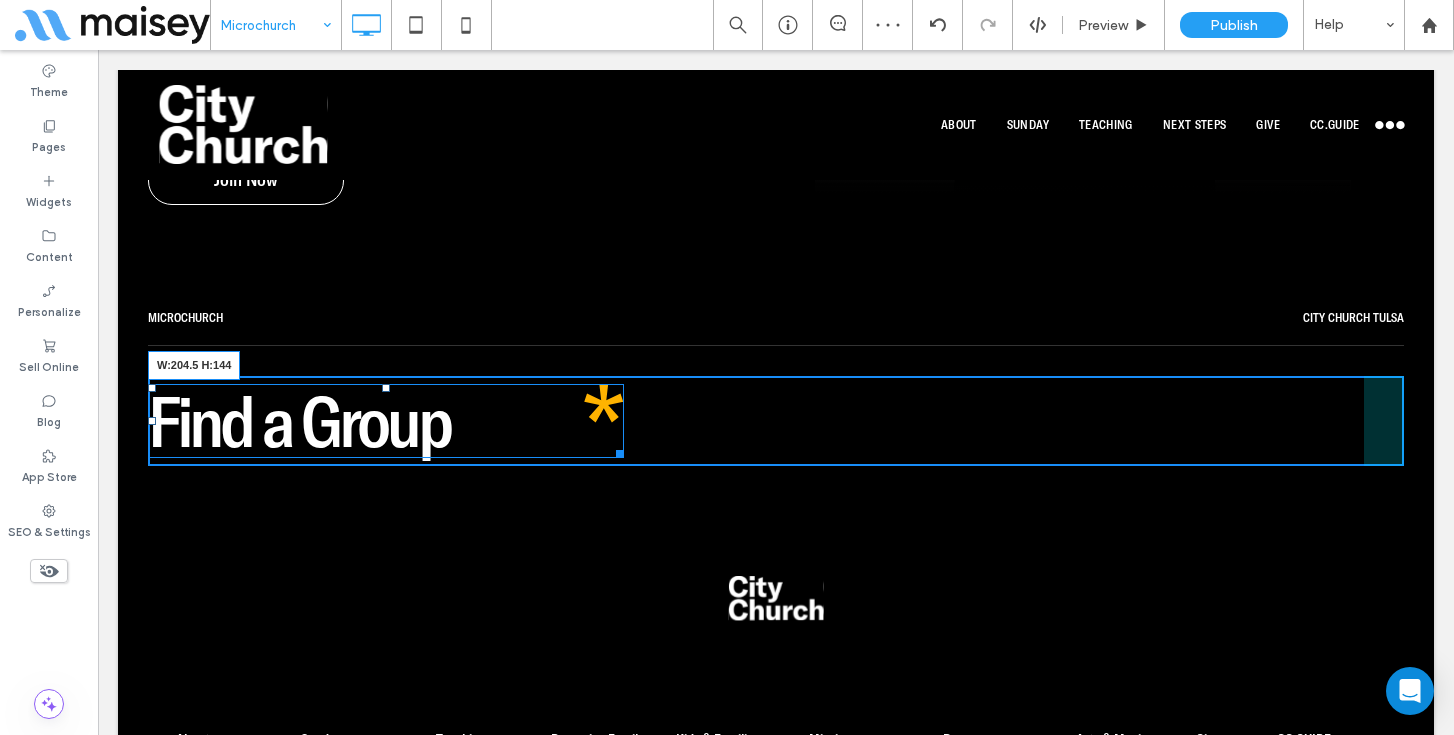 click on "Find a Group W:204.5 H:144" at bounding box center [386, 421] 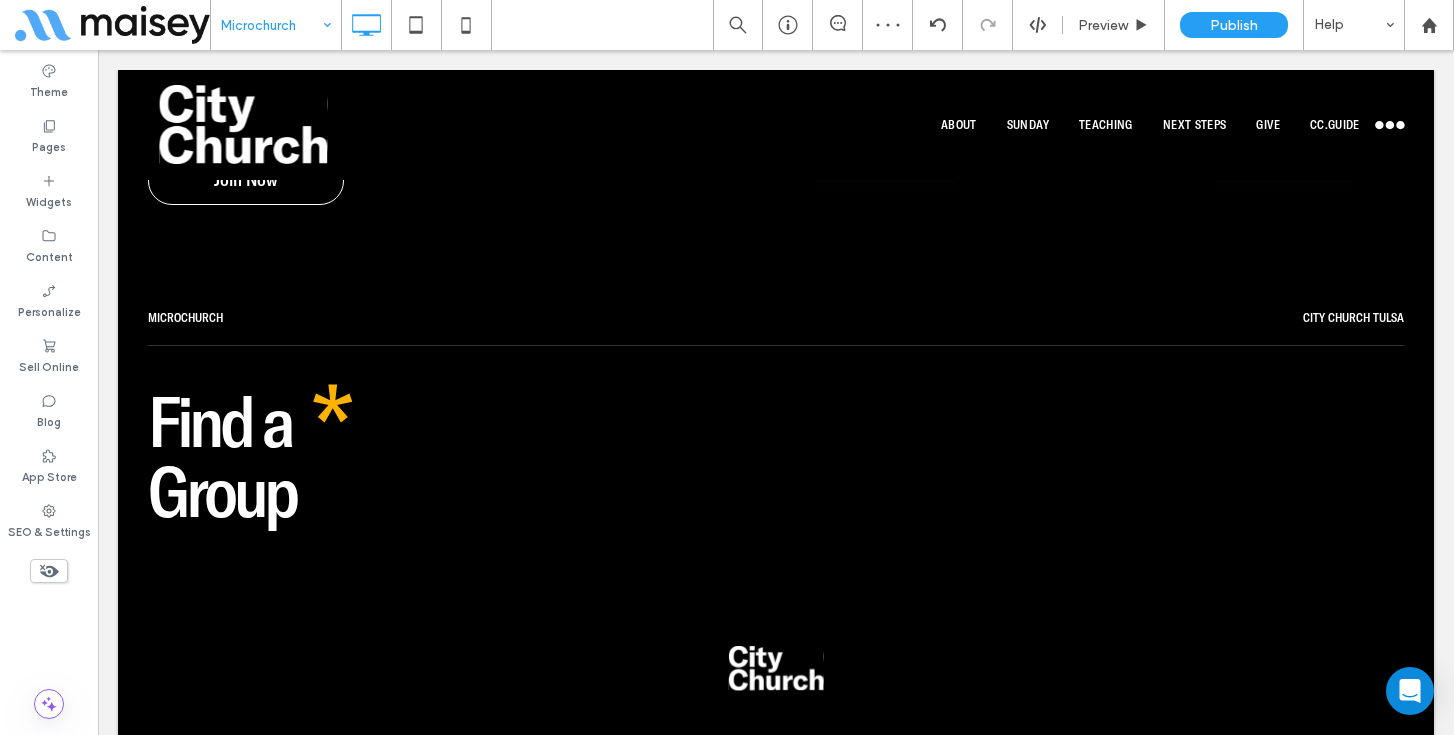 click at bounding box center (727, 367) 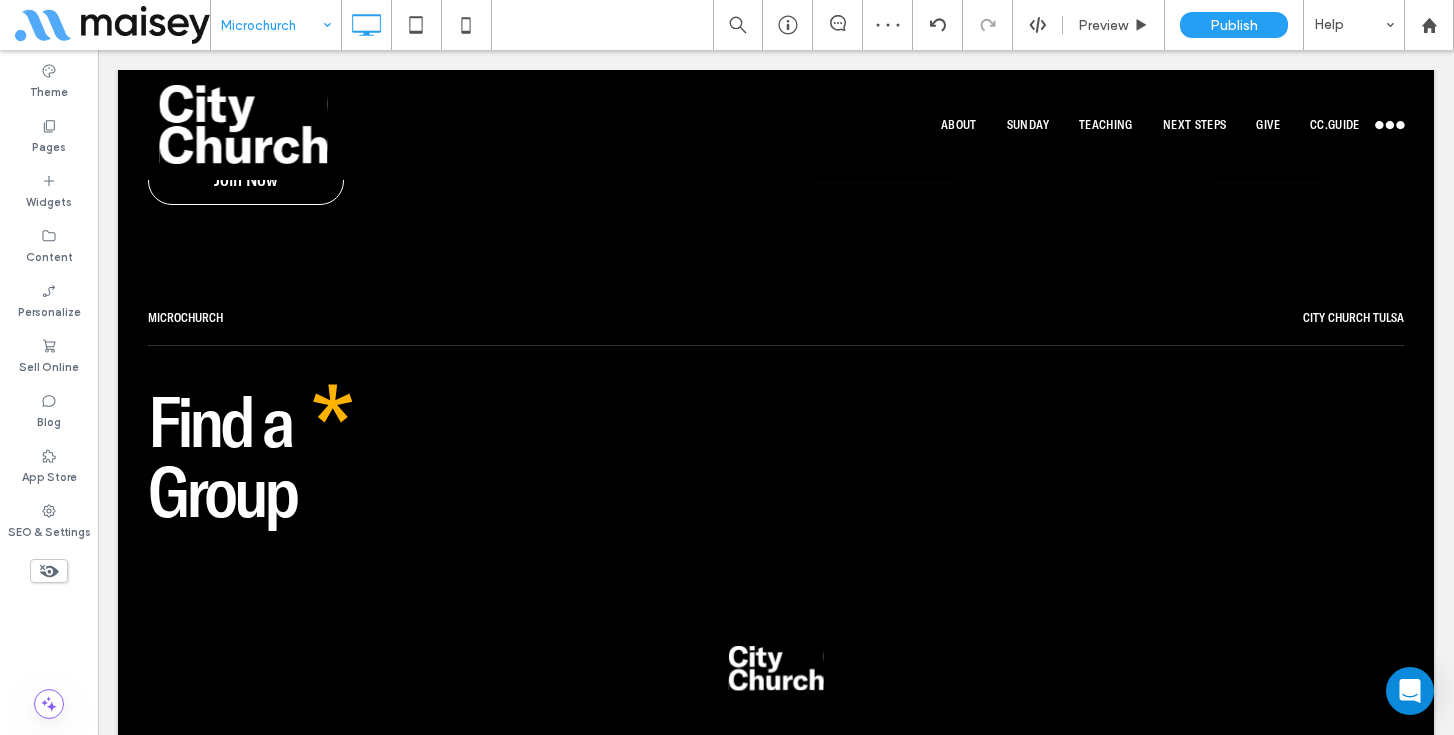 click at bounding box center (727, 367) 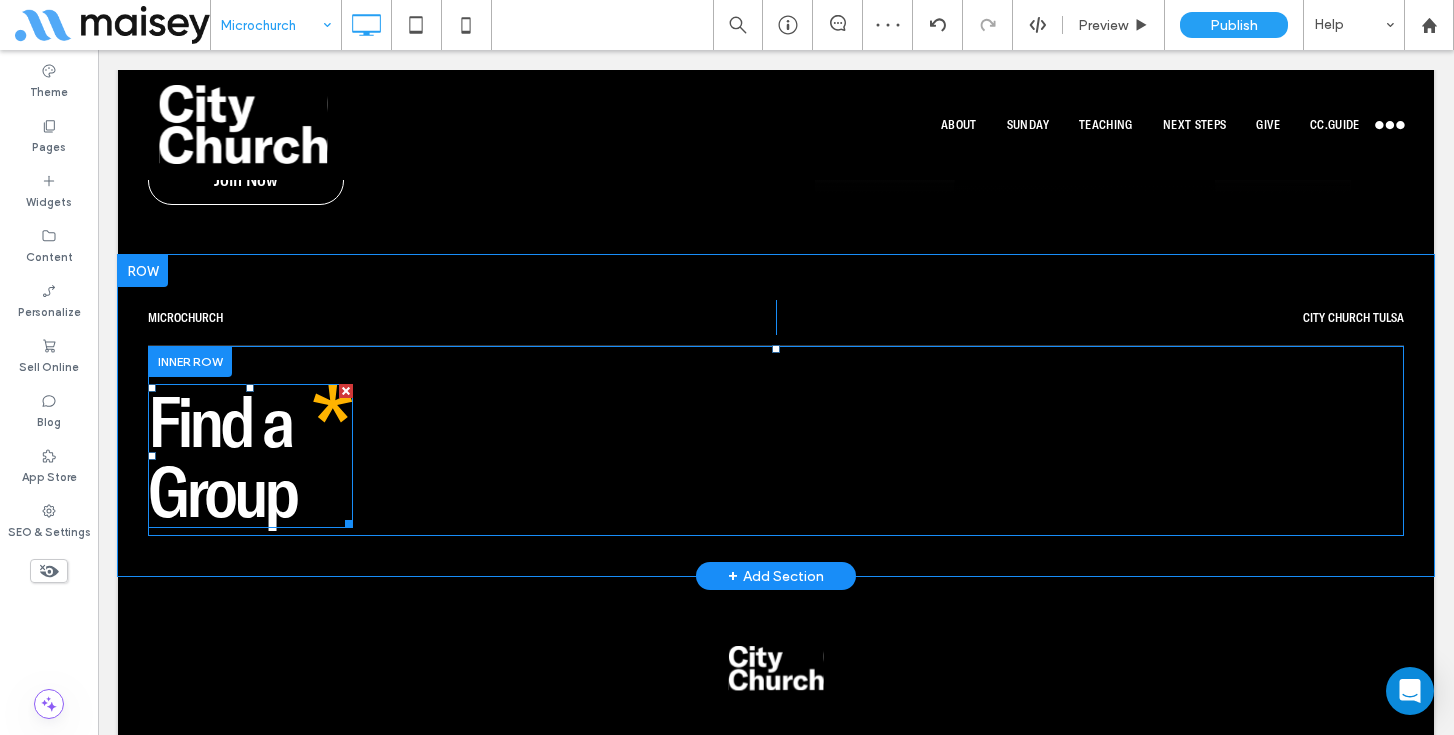 click on "Find a Group" at bounding box center [222, 456] 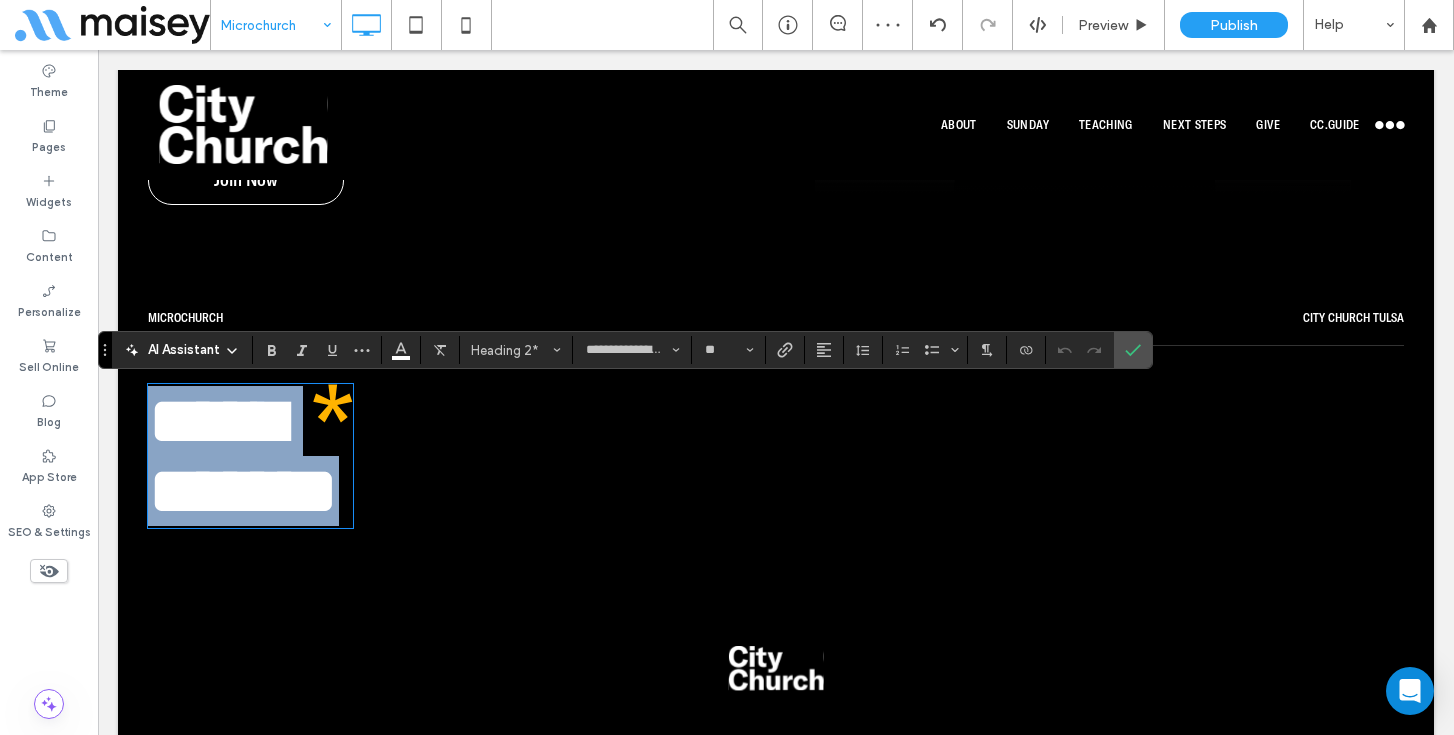 click on "**********" at bounding box center [243, 456] 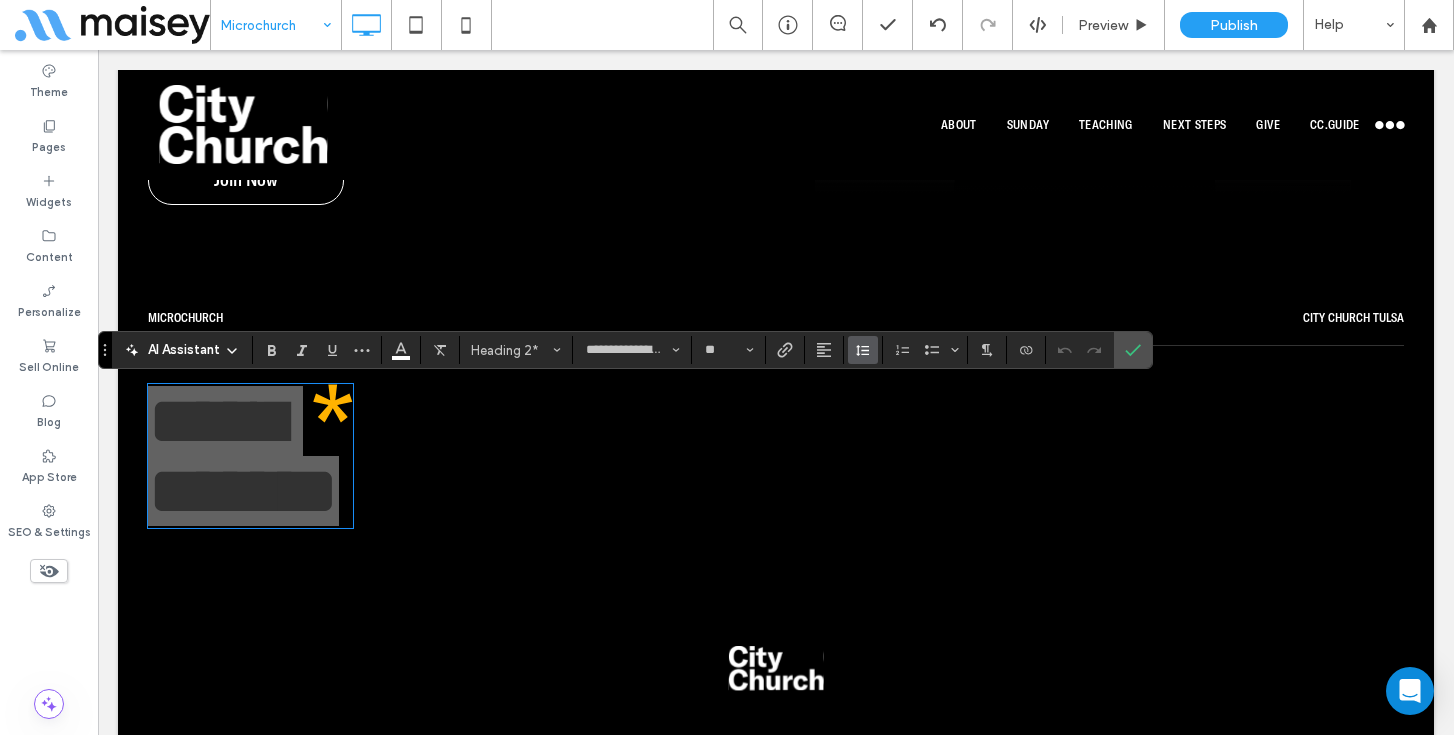 click 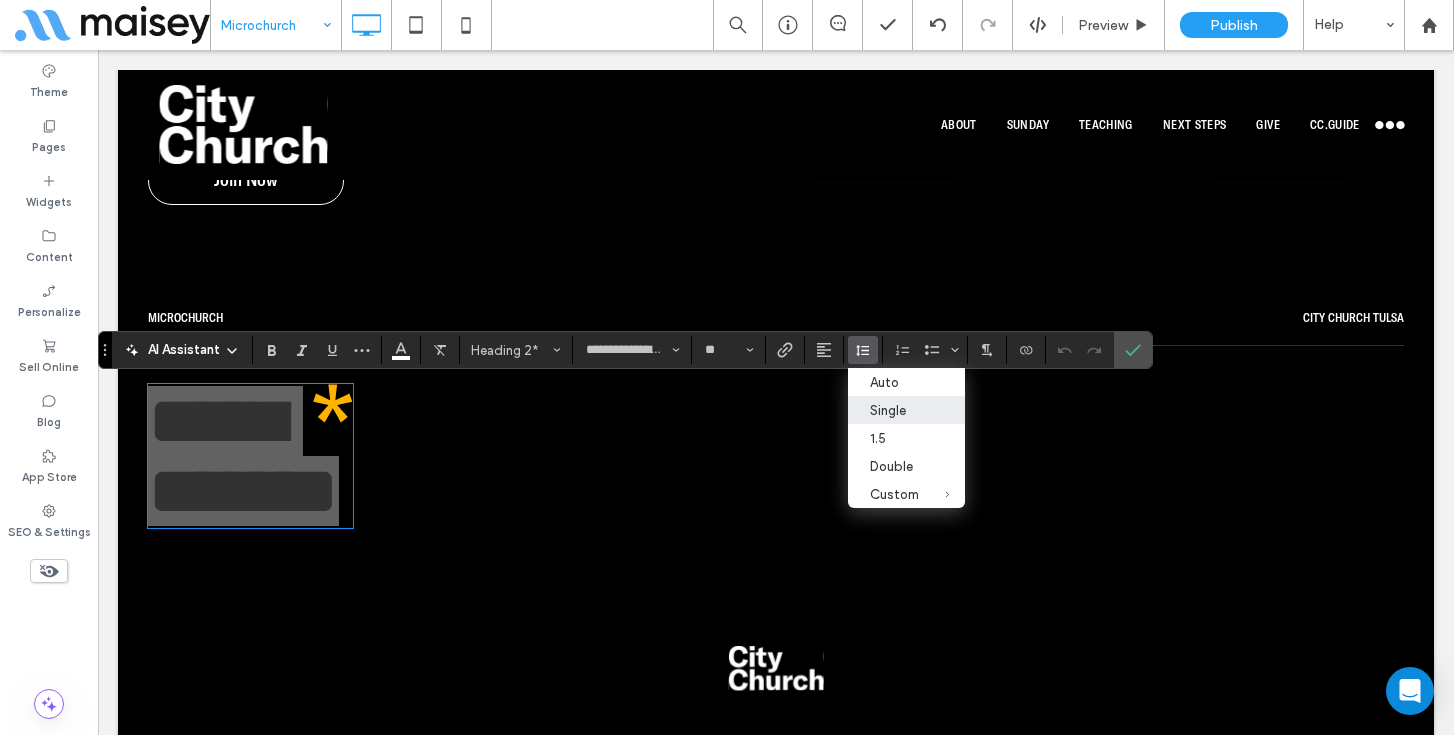 drag, startPoint x: 817, startPoint y: 356, endPoint x: 916, endPoint y: 405, distance: 110.46266 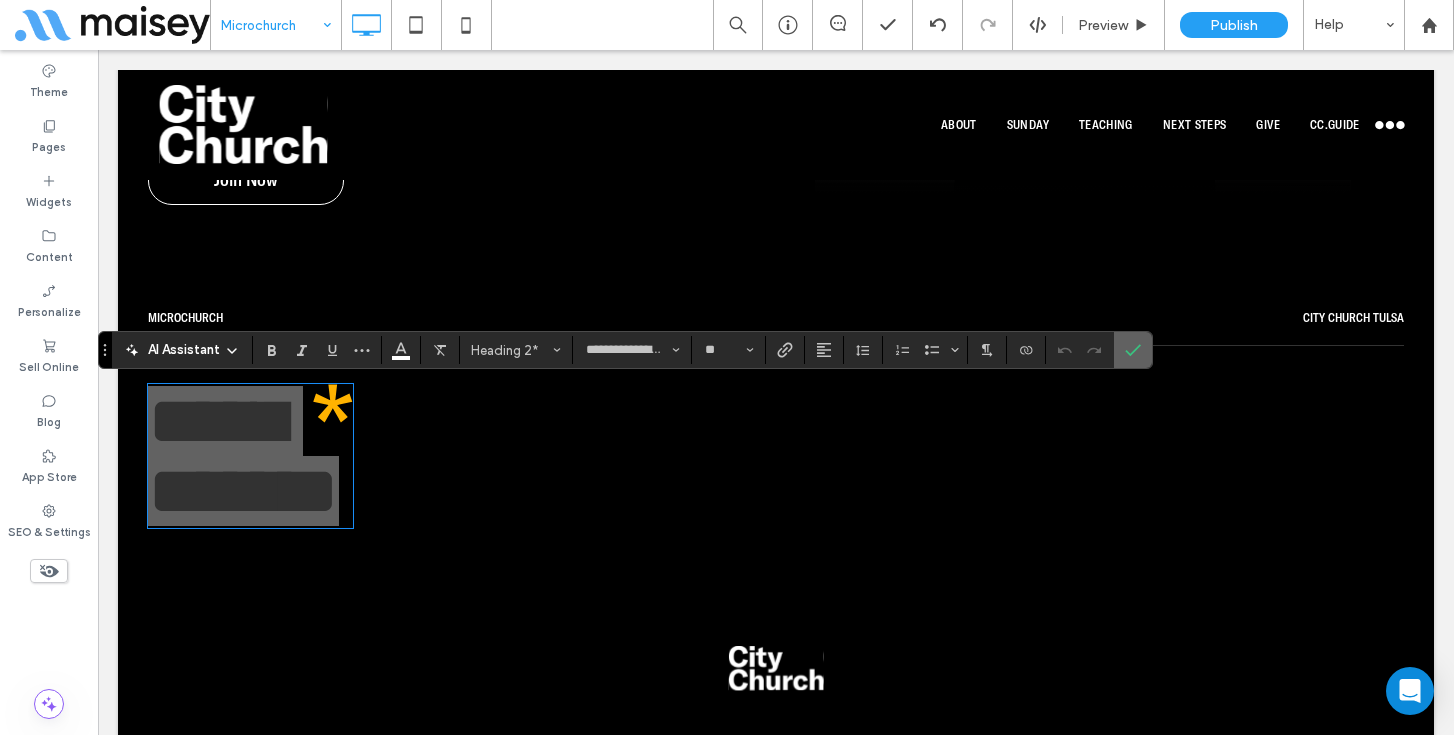 drag, startPoint x: 1126, startPoint y: 347, endPoint x: 981, endPoint y: 307, distance: 150.41609 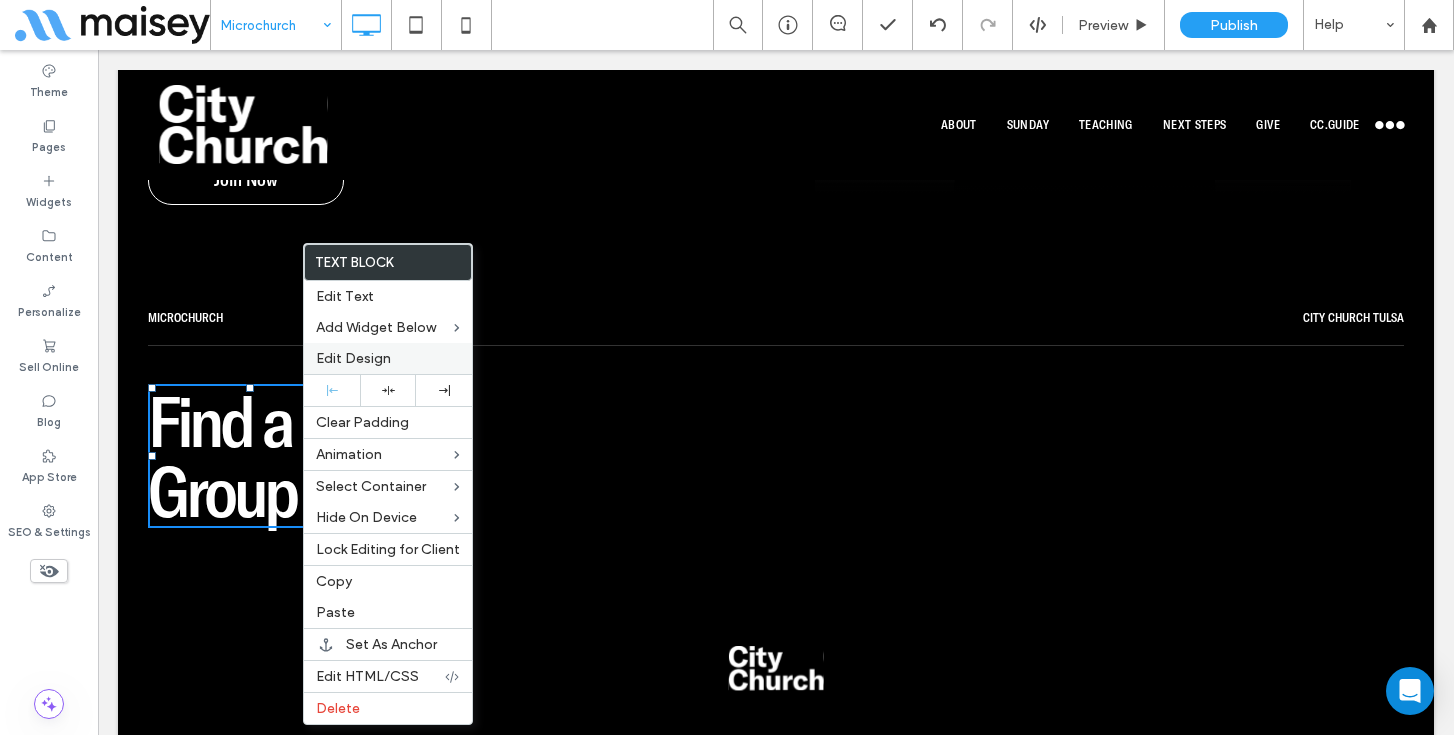click on "Edit Design" at bounding box center [388, 358] 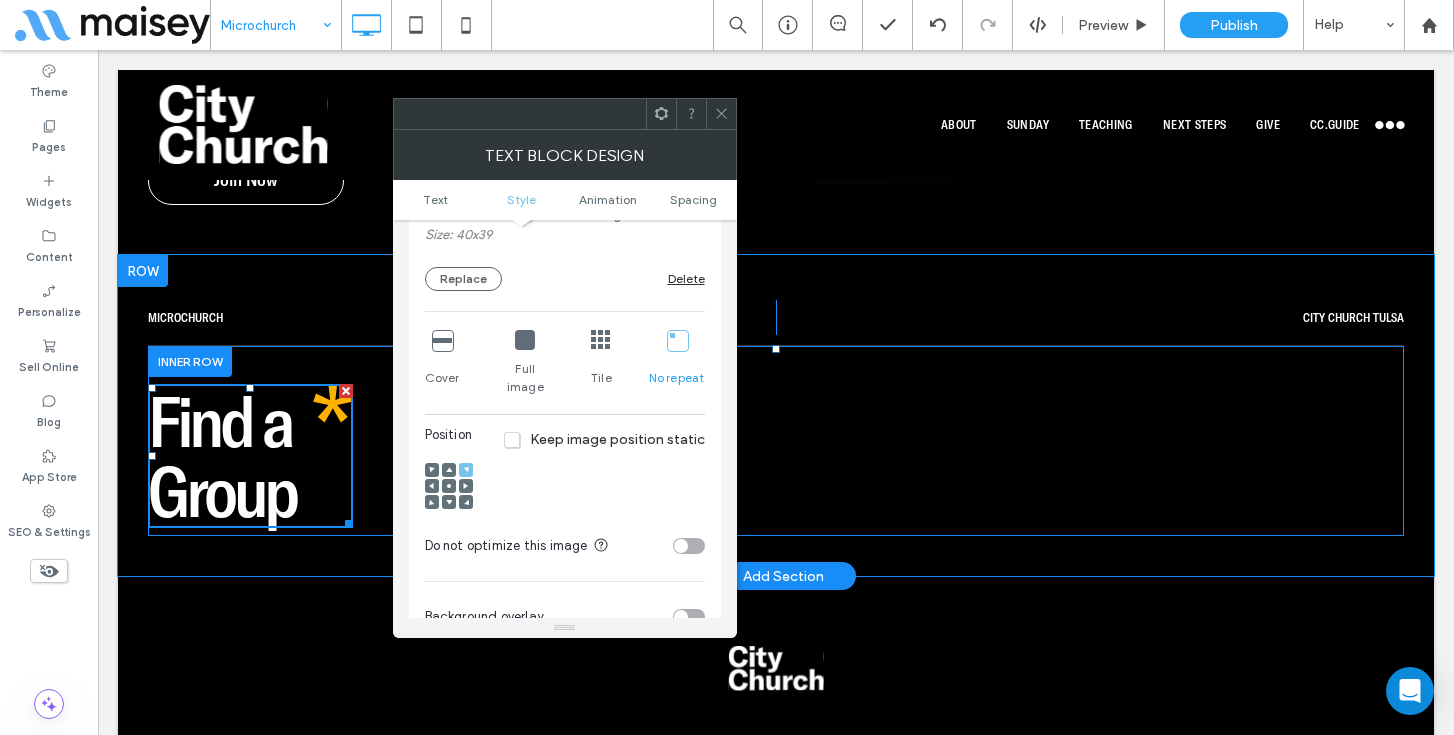 scroll, scrollTop: 618, scrollLeft: 0, axis: vertical 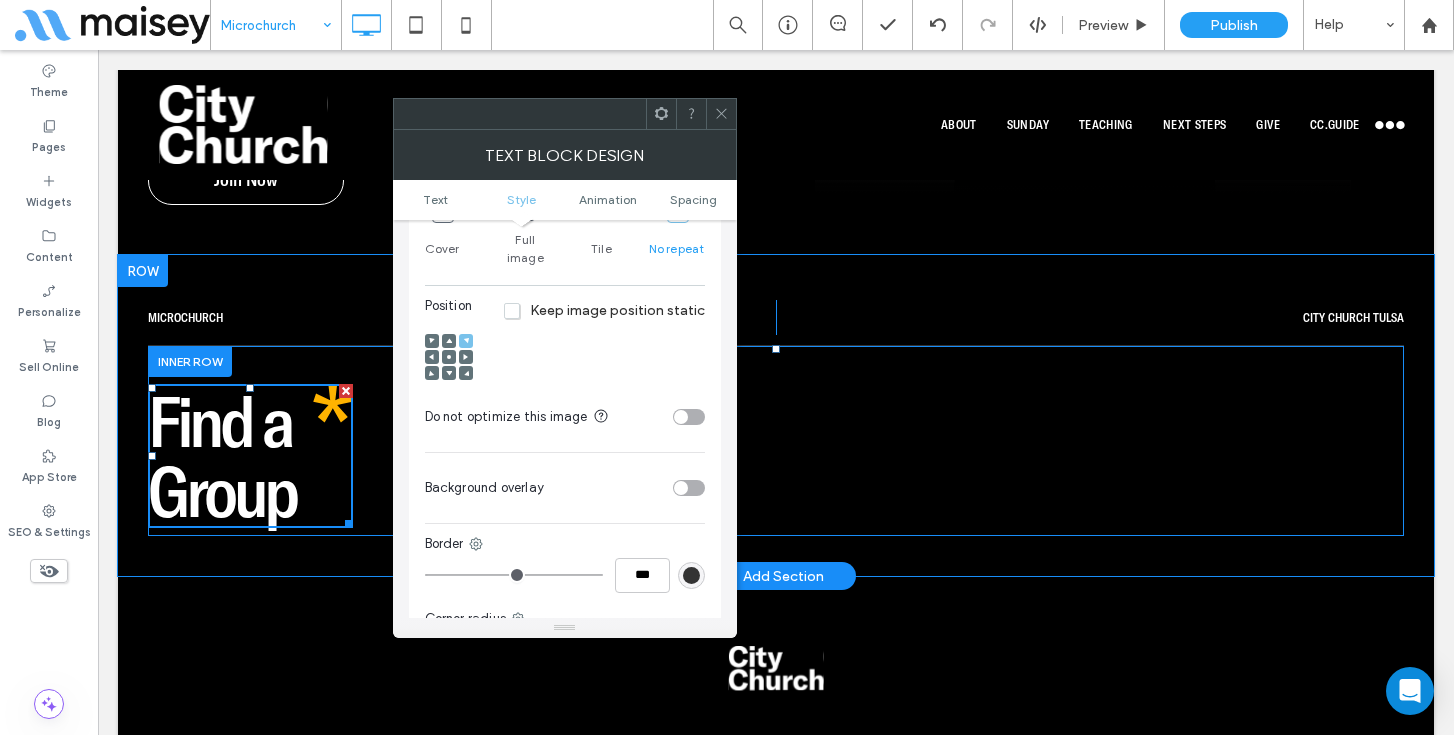 click 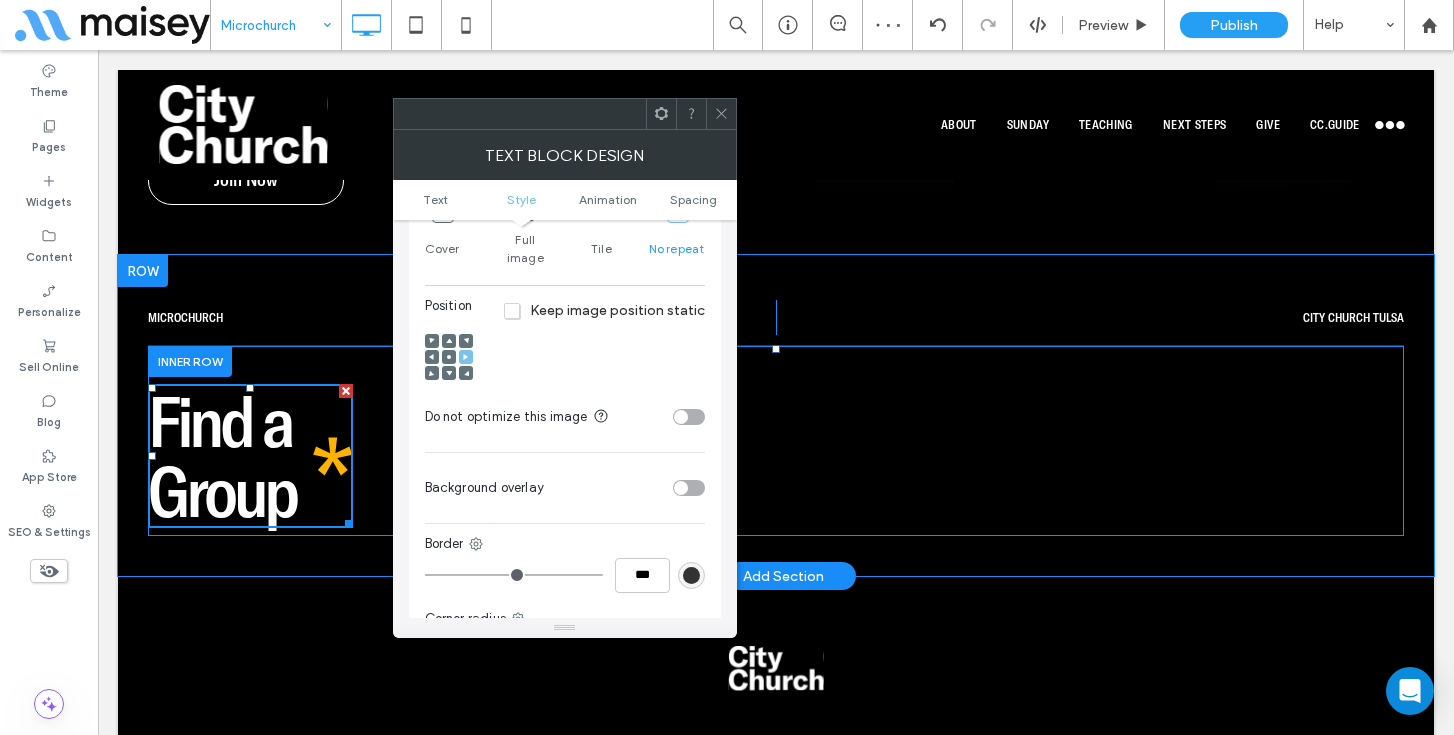 click 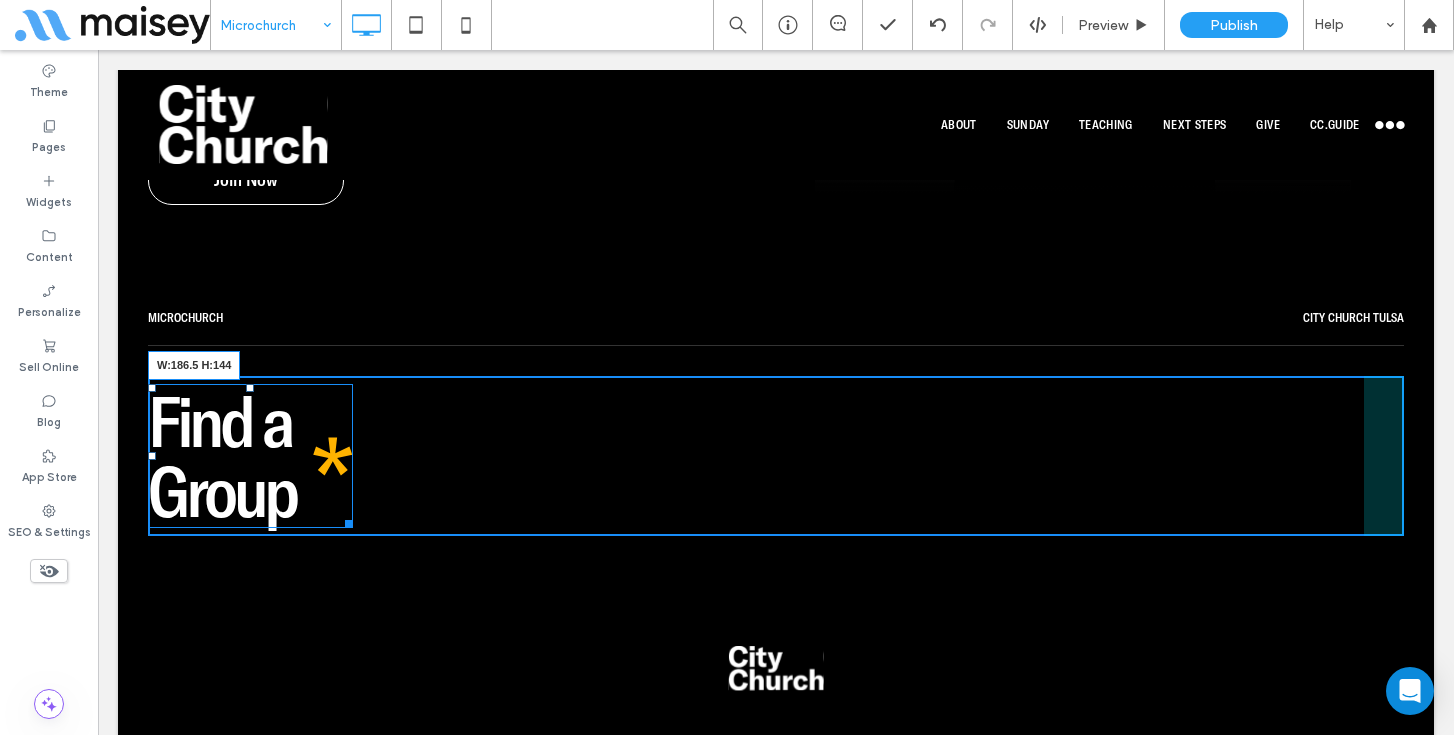 drag, startPoint x: 346, startPoint y: 515, endPoint x: 328, endPoint y: 514, distance: 18.027756 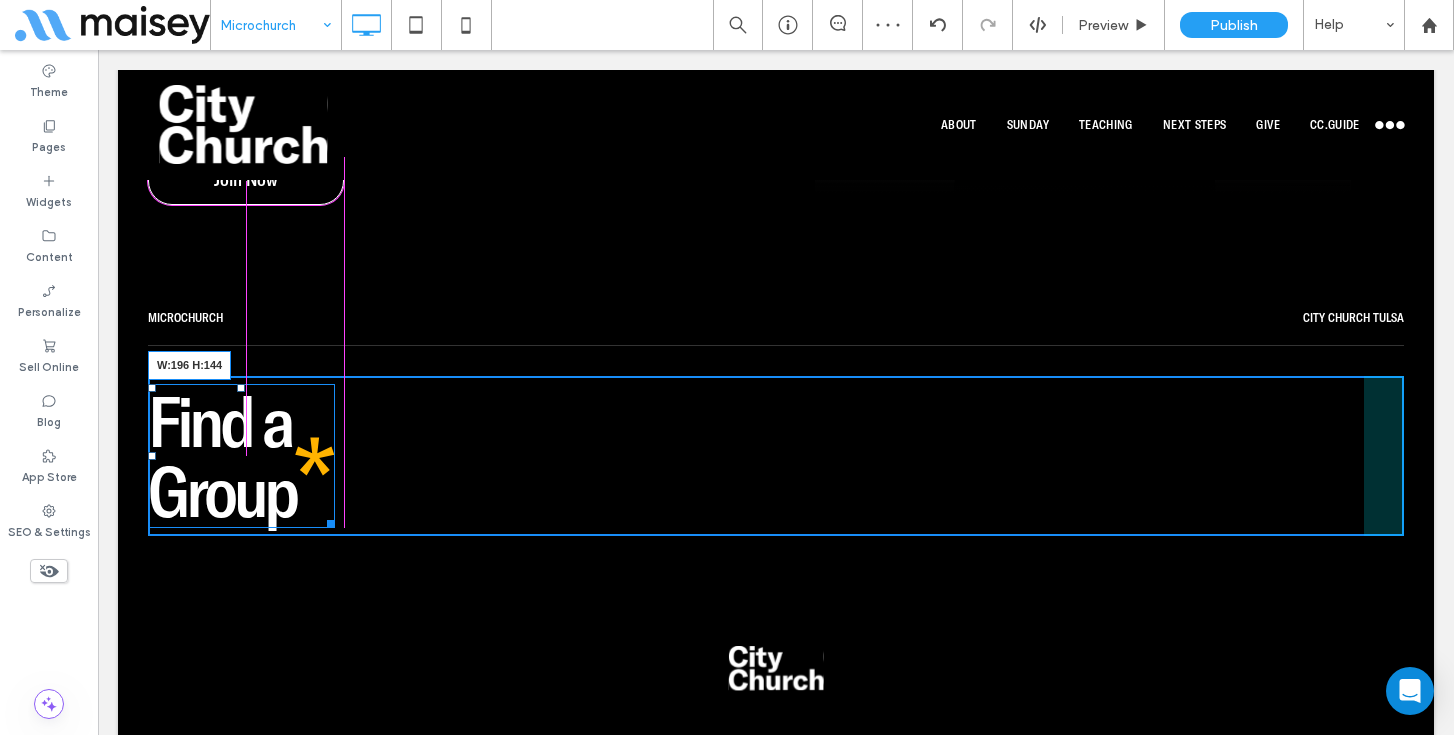 drag, startPoint x: 327, startPoint y: 517, endPoint x: 413, endPoint y: 555, distance: 94.02127 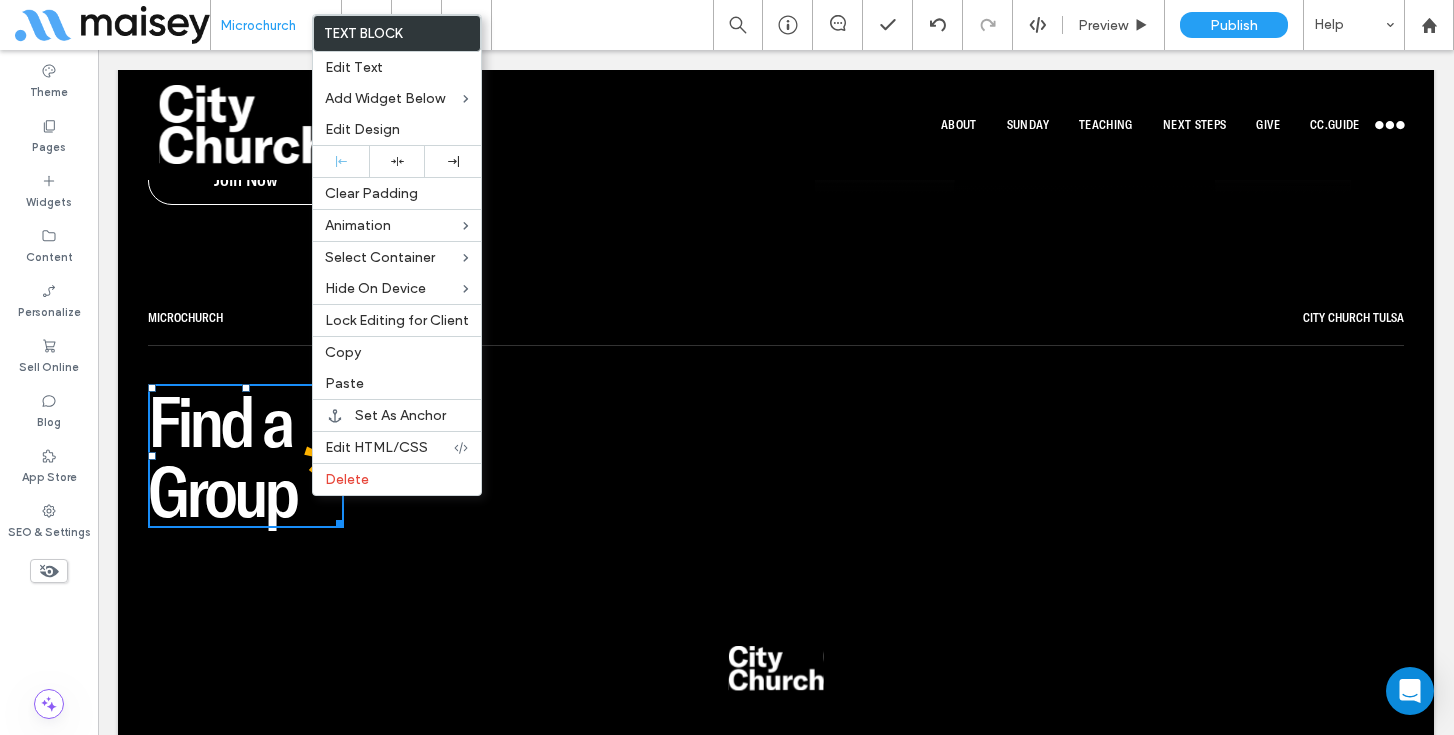 click on "Find a Group
Click To Paste" at bounding box center [776, 456] 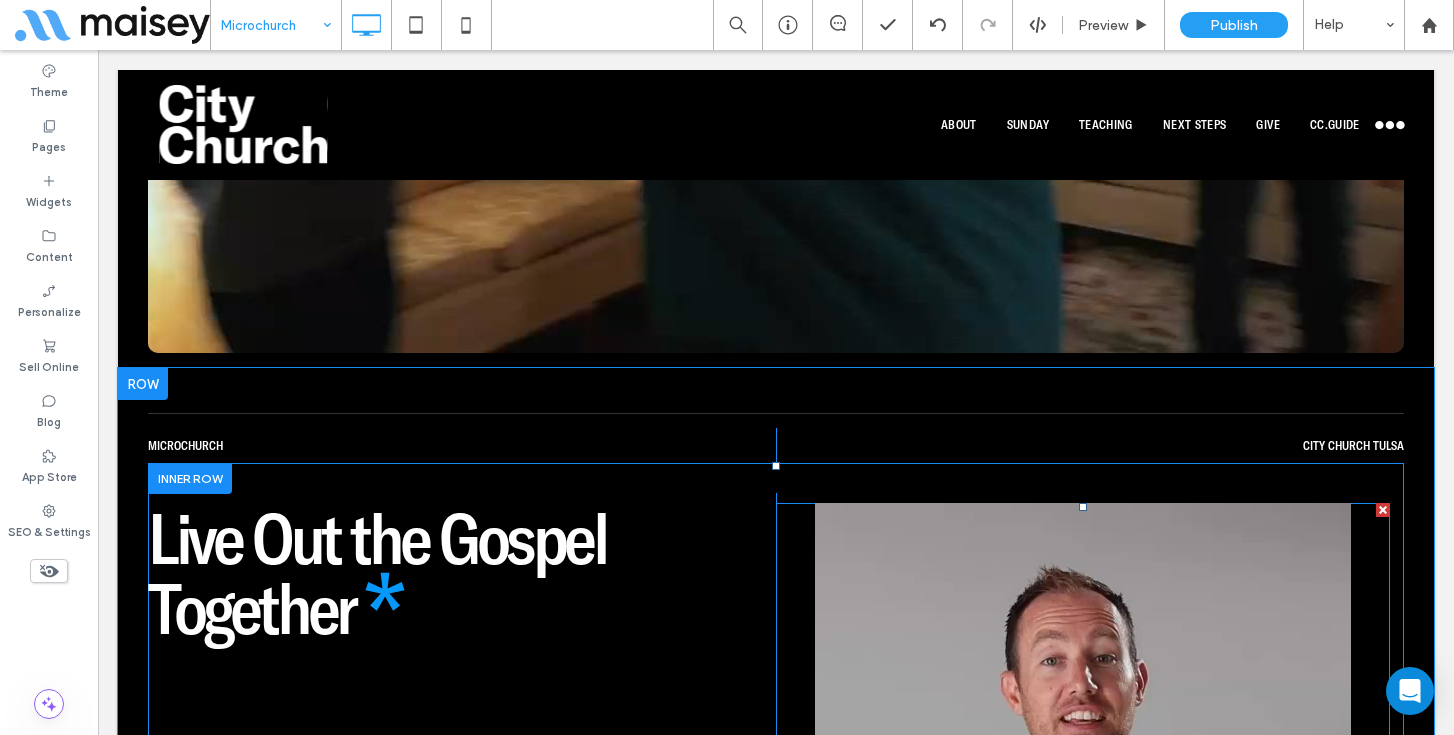 scroll, scrollTop: 0, scrollLeft: 0, axis: both 